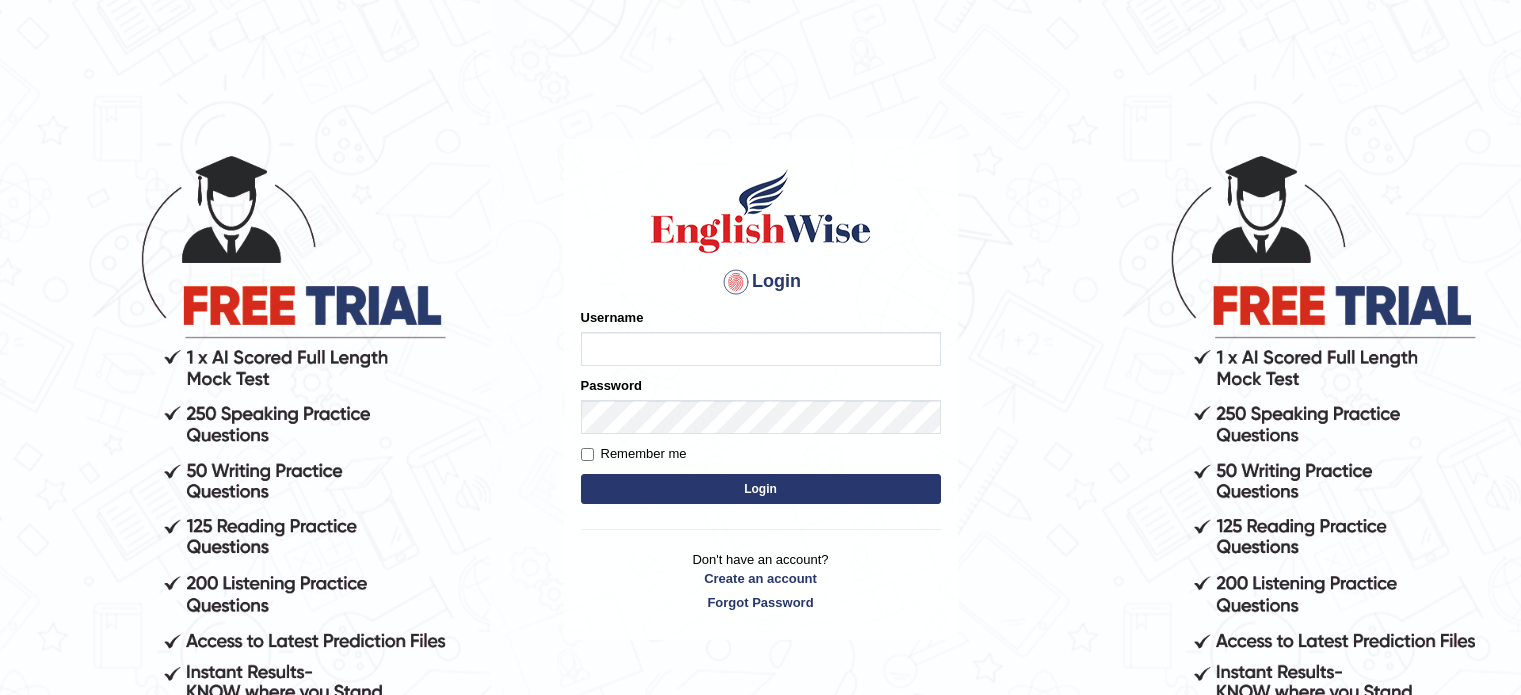 scroll, scrollTop: 0, scrollLeft: 0, axis: both 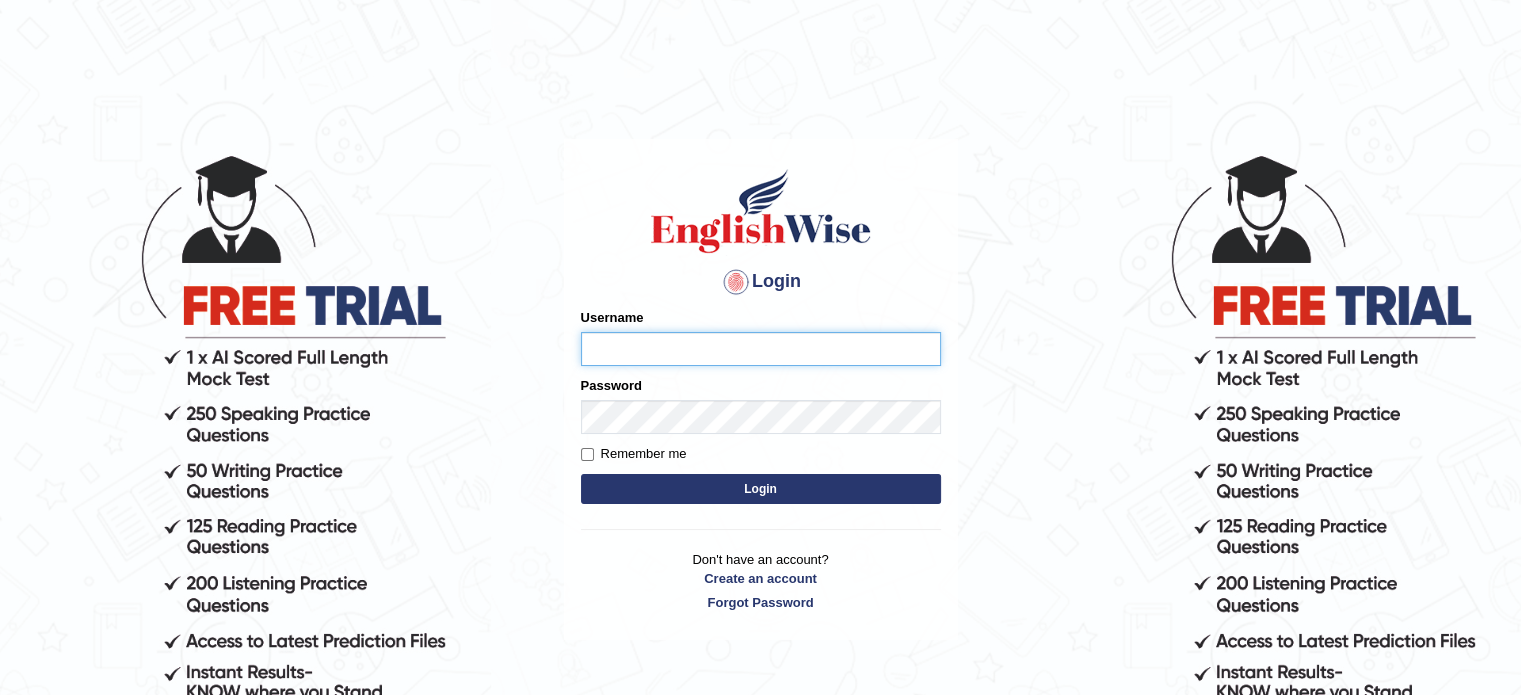 type on "[FIRST][LAST]" 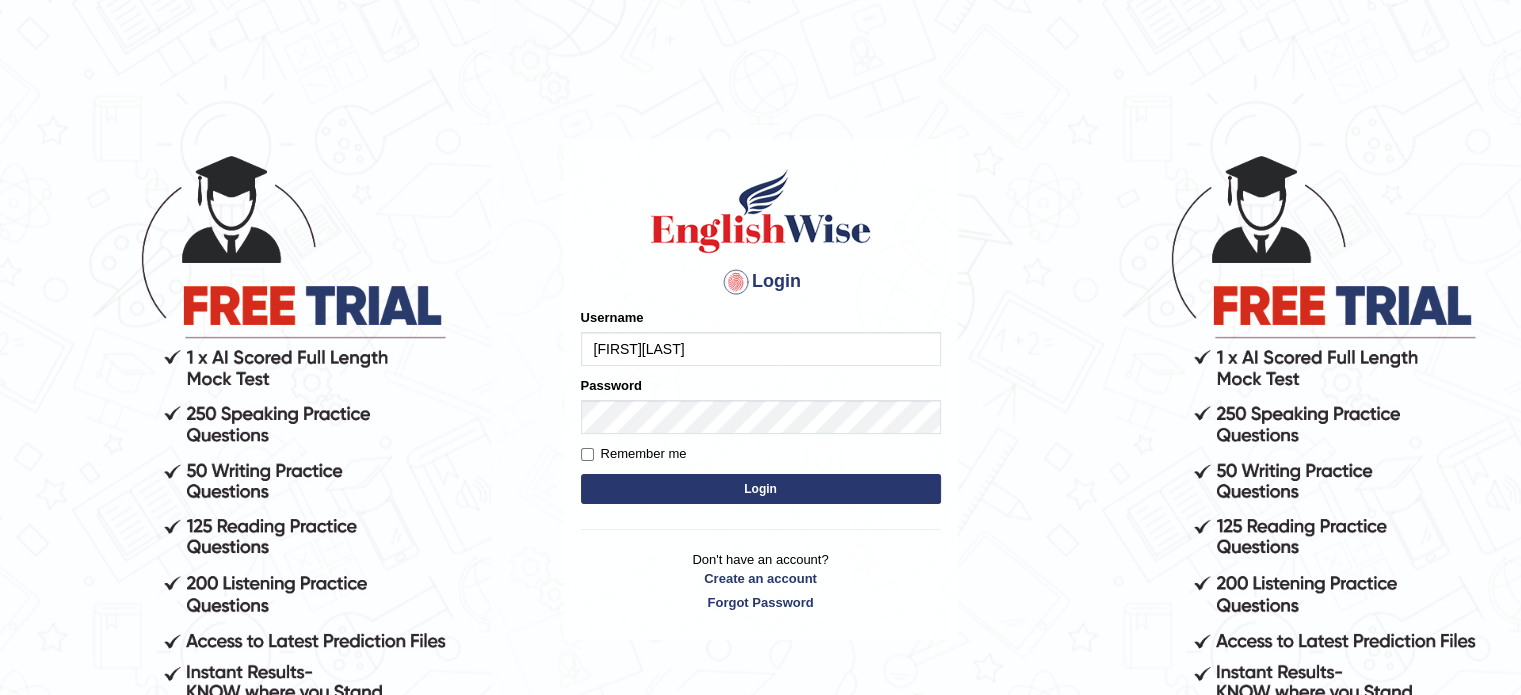 click on "Login" at bounding box center (761, 489) 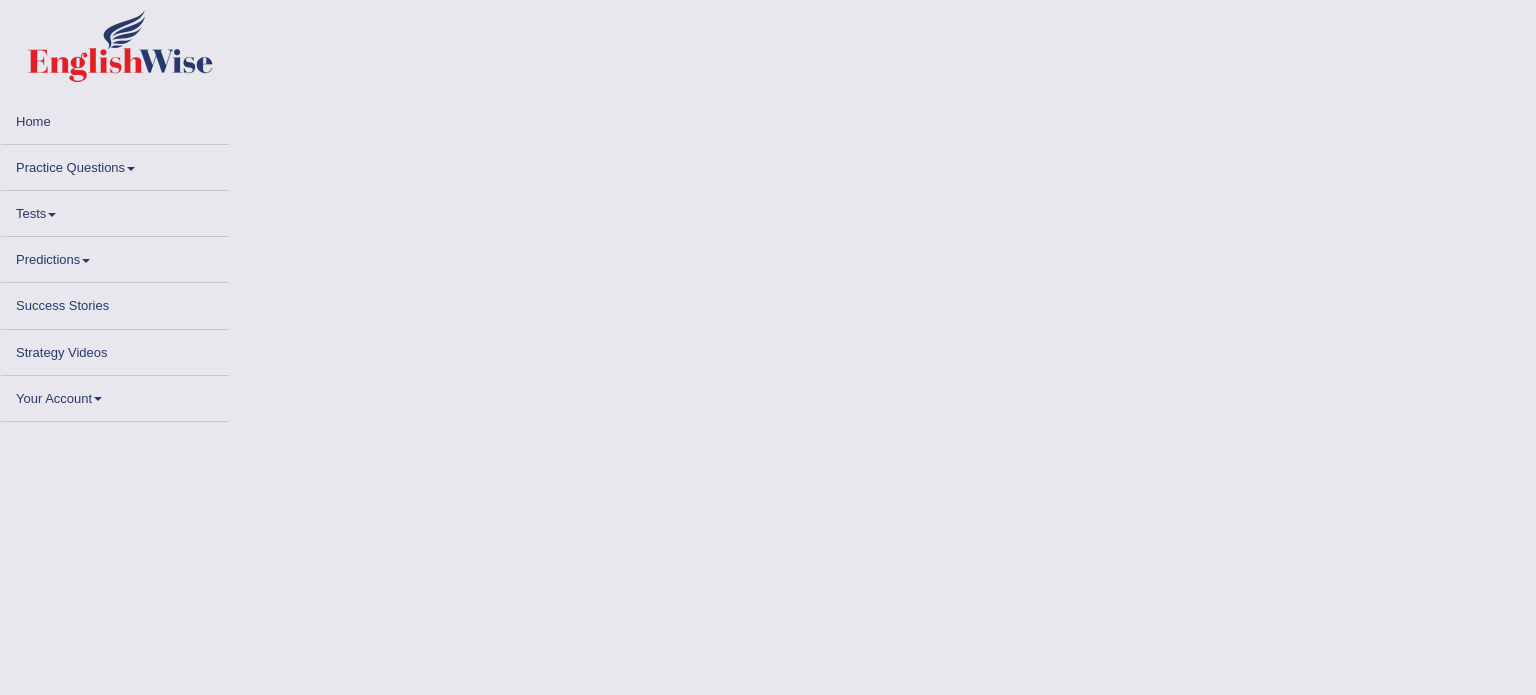 scroll, scrollTop: 0, scrollLeft: 0, axis: both 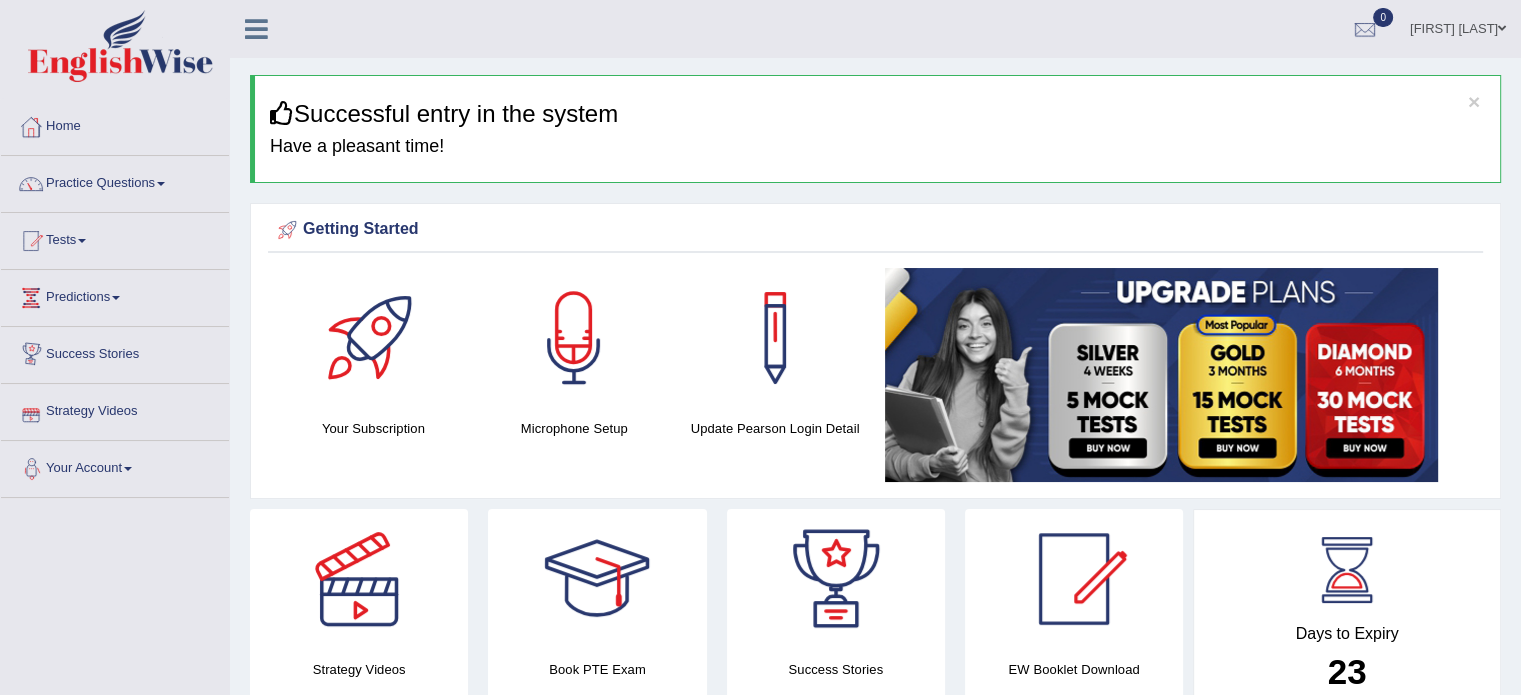 click on "Tests" at bounding box center (115, 238) 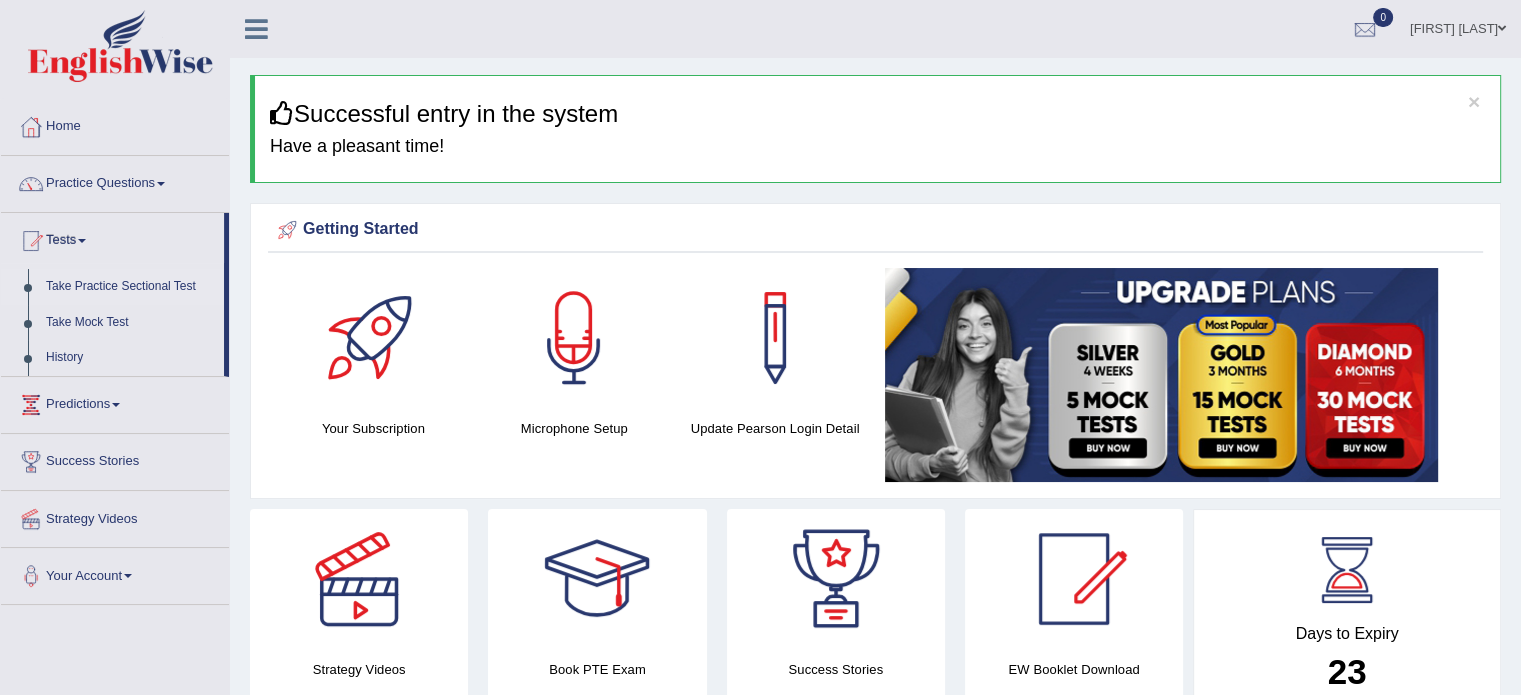 click on "Take Practice Sectional Test" at bounding box center (130, 287) 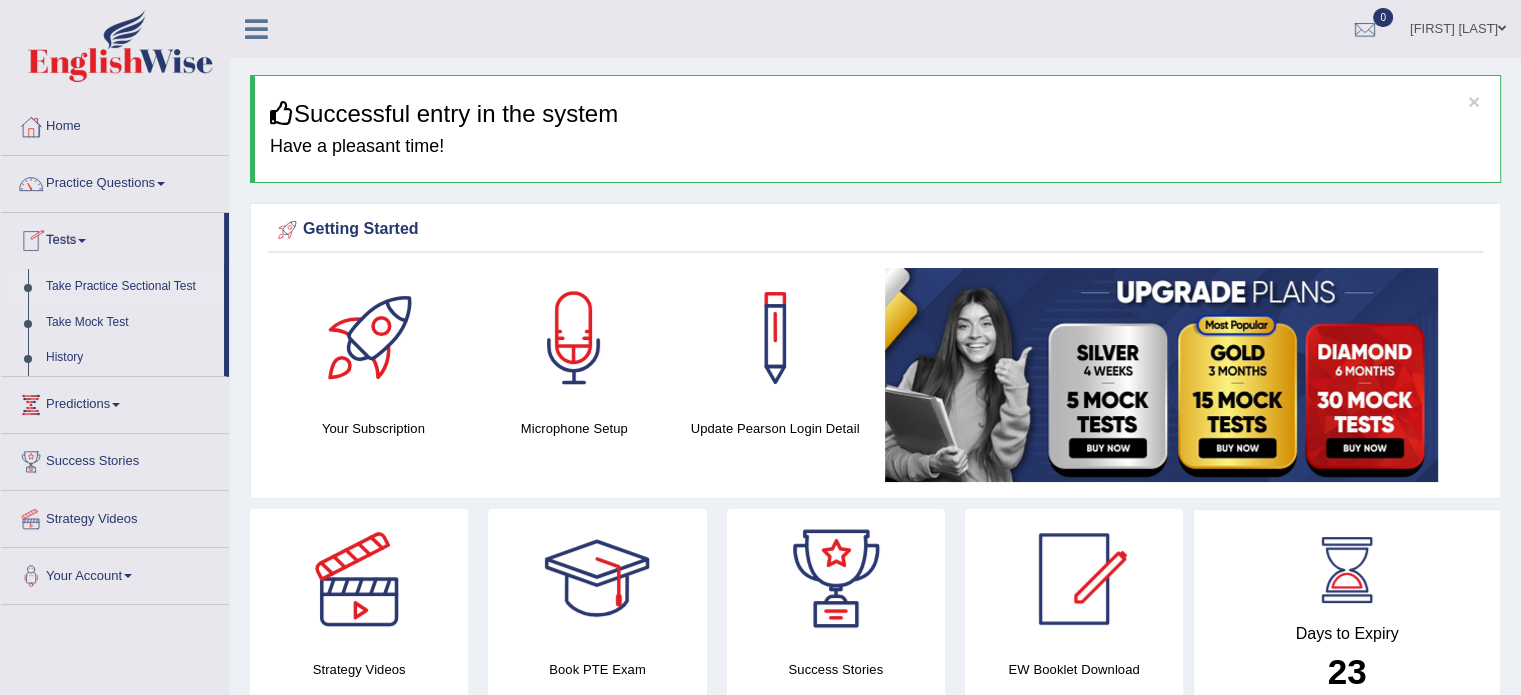 click on "Take Practice Sectional Test" at bounding box center (130, 287) 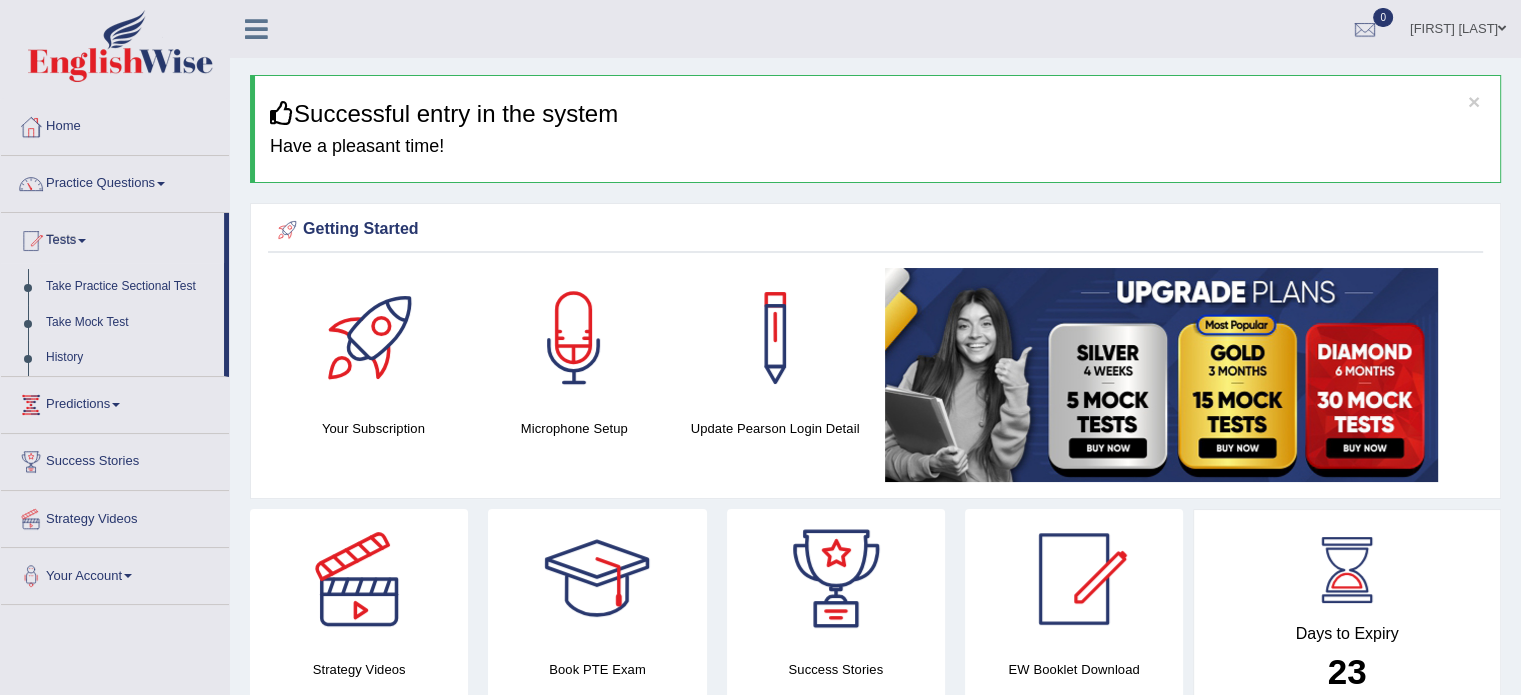 scroll, scrollTop: 738, scrollLeft: 0, axis: vertical 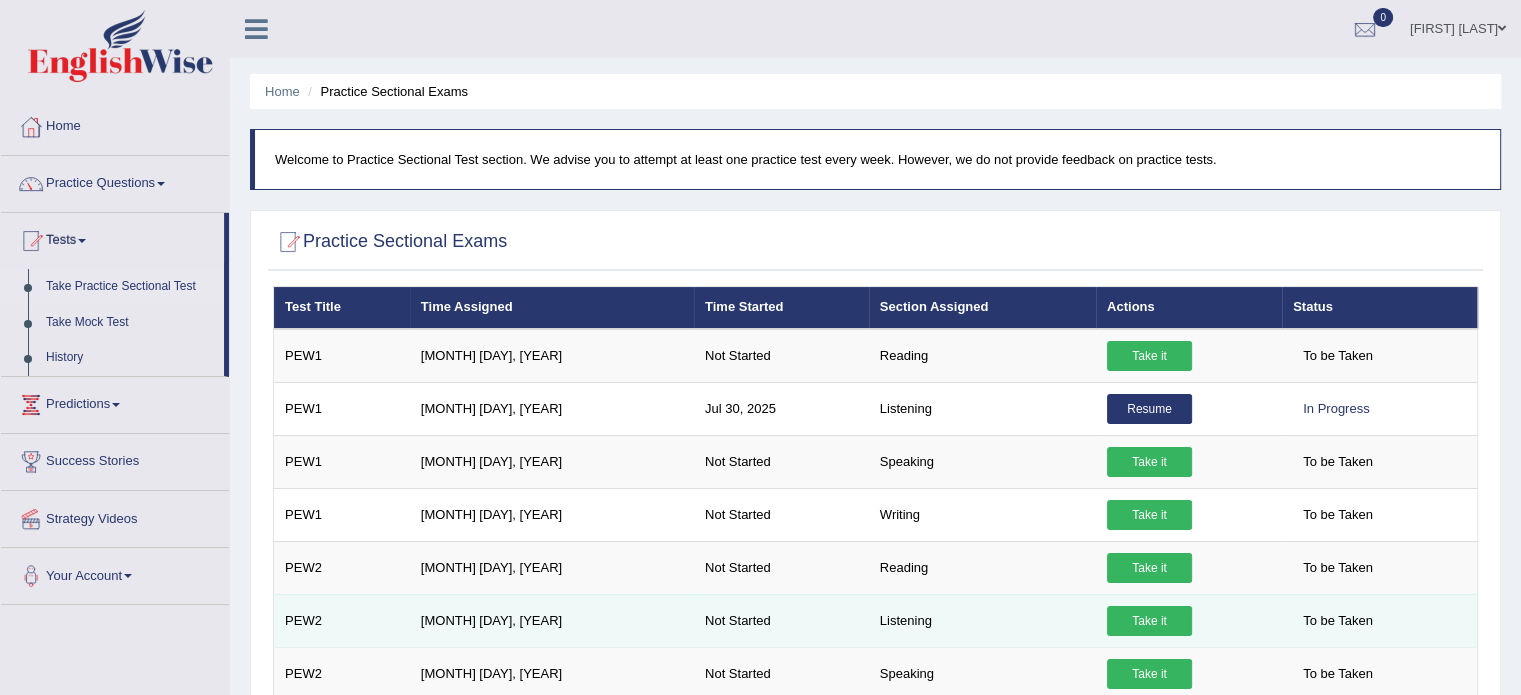 click on "Take it" at bounding box center (1149, 621) 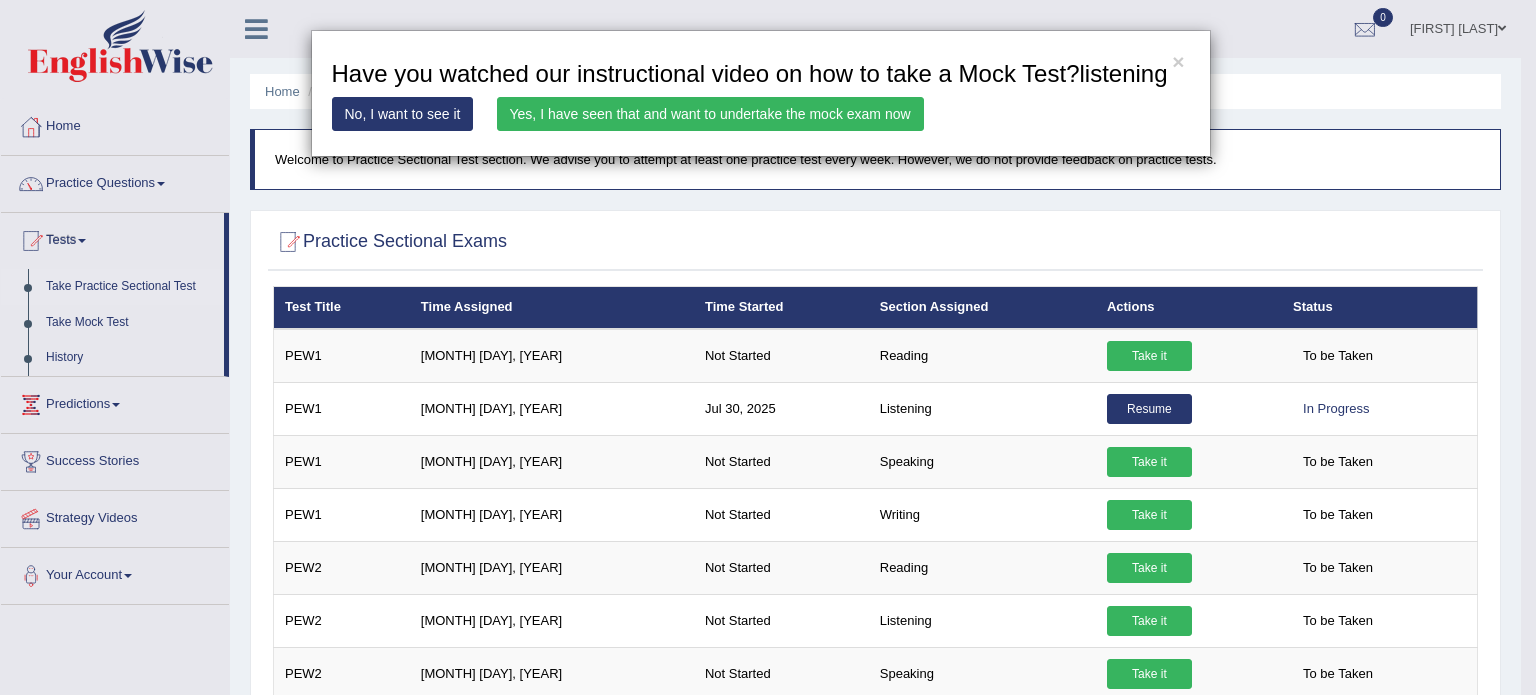 click on "Yes, I have seen that and want to undertake the mock exam now" at bounding box center (710, 114) 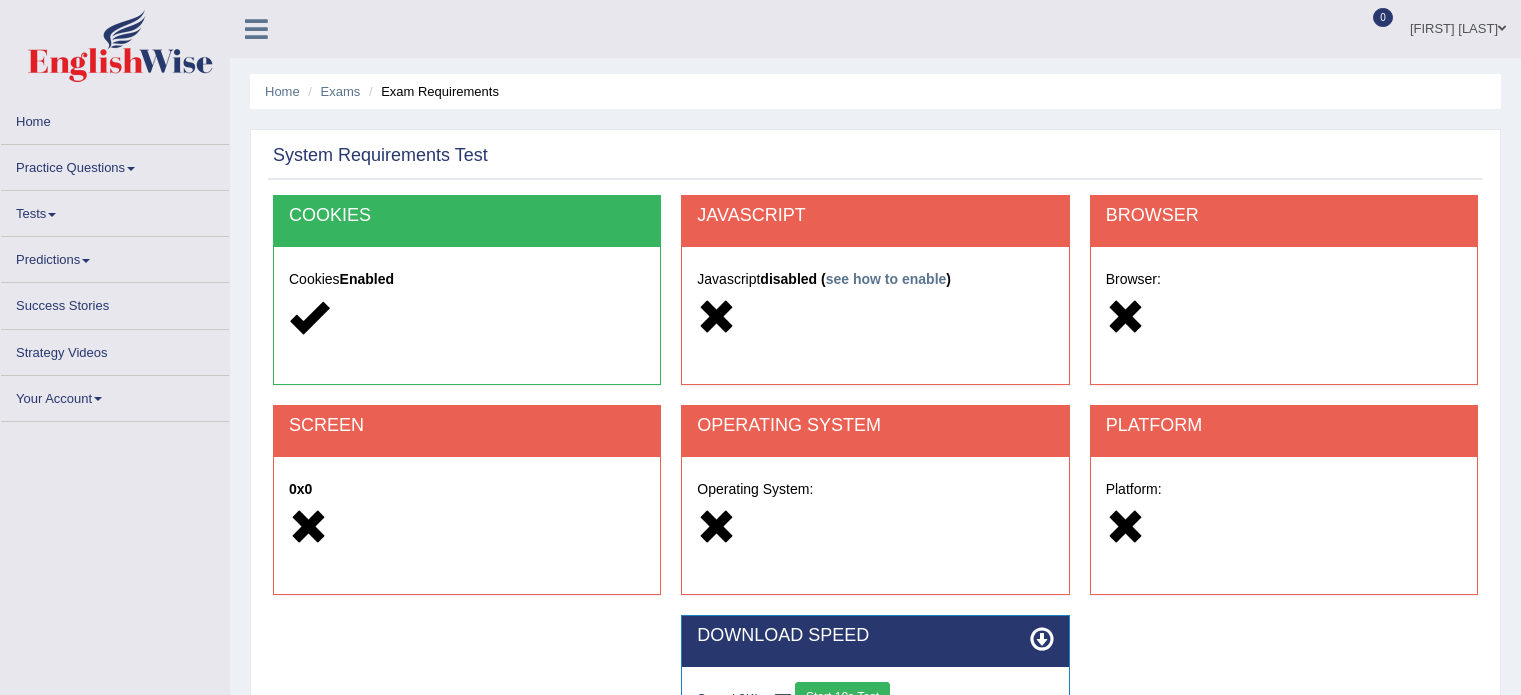 scroll, scrollTop: 0, scrollLeft: 0, axis: both 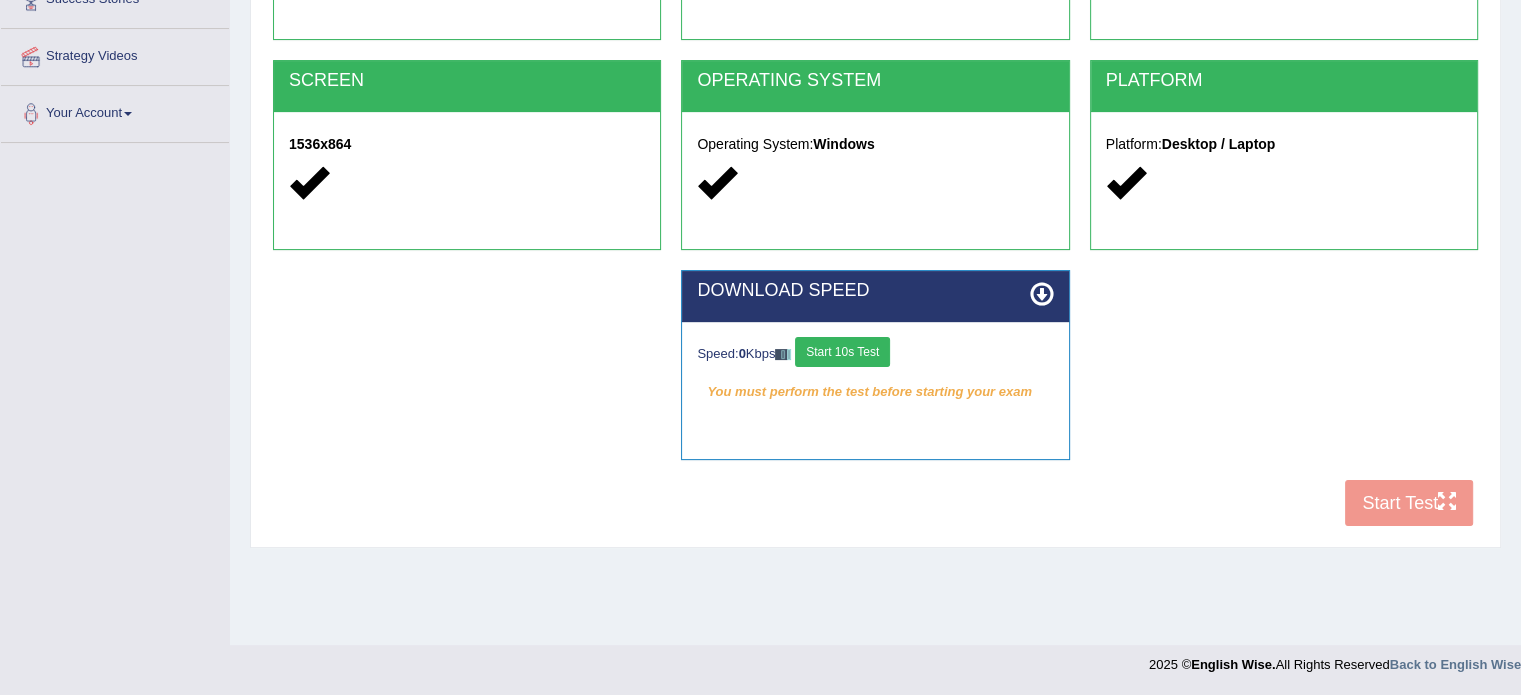 click on "Start 10s Test" at bounding box center (842, 352) 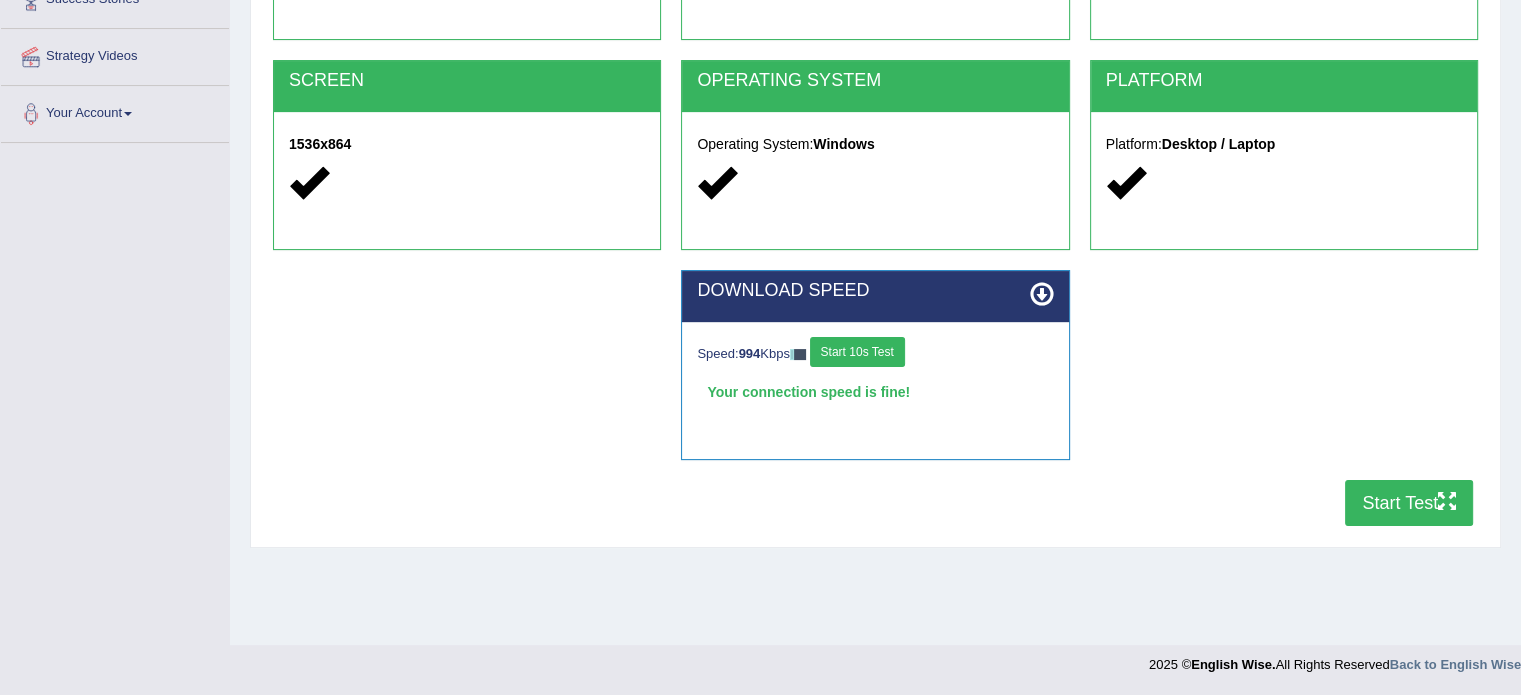 click on "Start Test" at bounding box center (1409, 503) 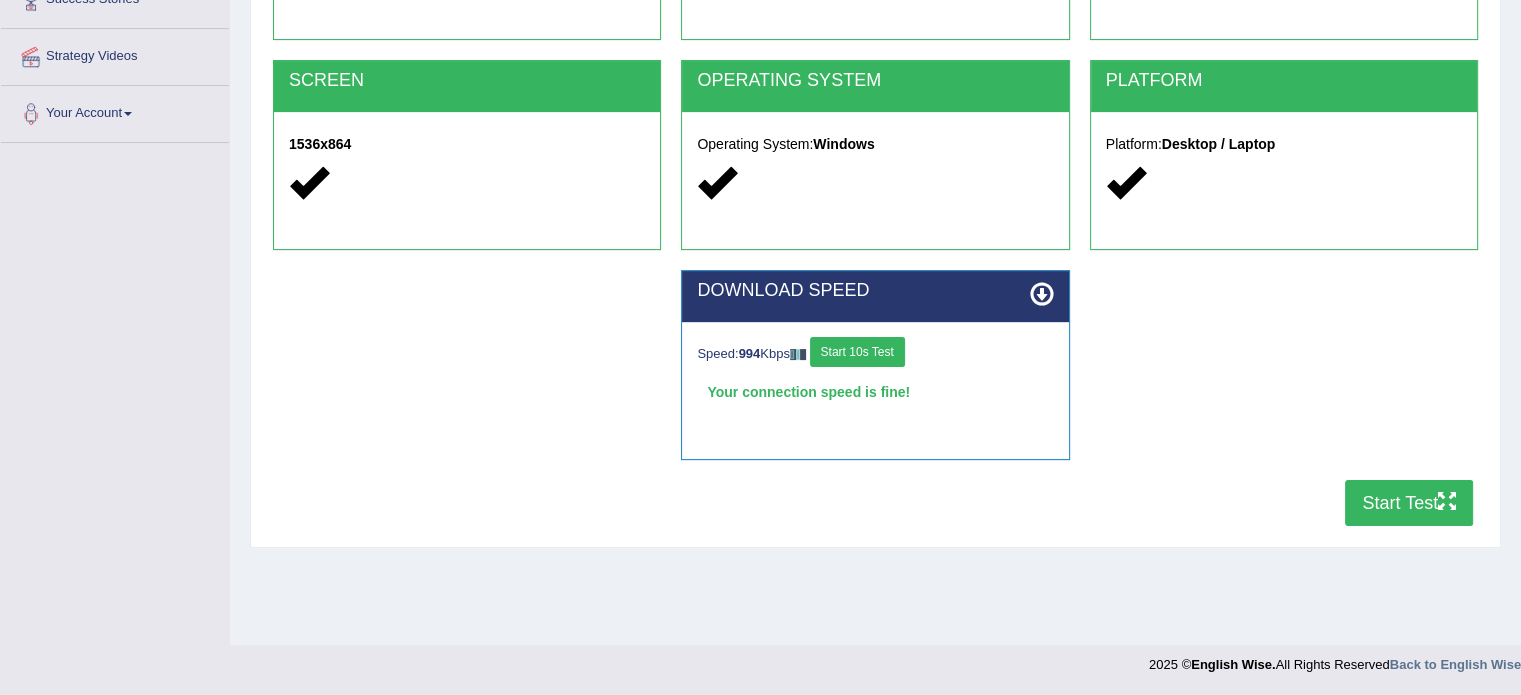 click on "Start Test" at bounding box center [1409, 503] 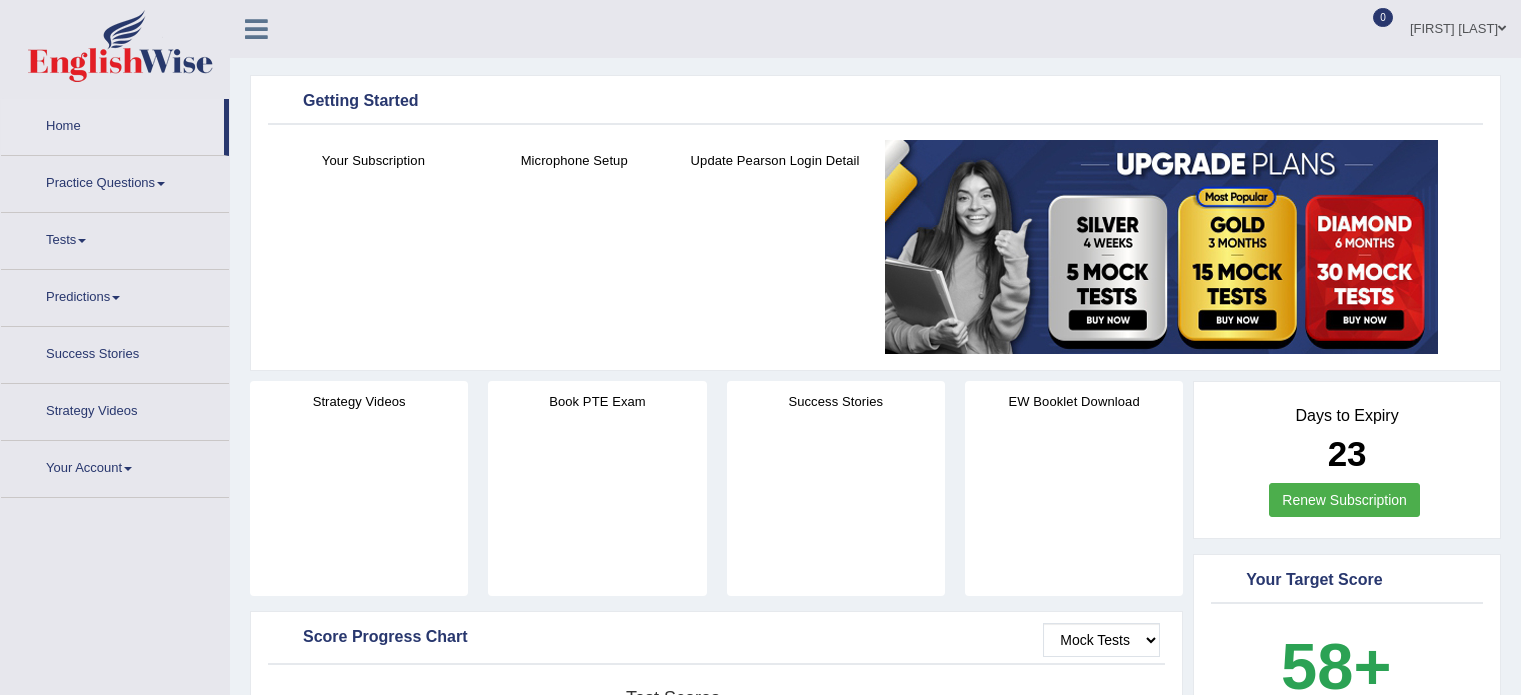 scroll, scrollTop: 0, scrollLeft: 0, axis: both 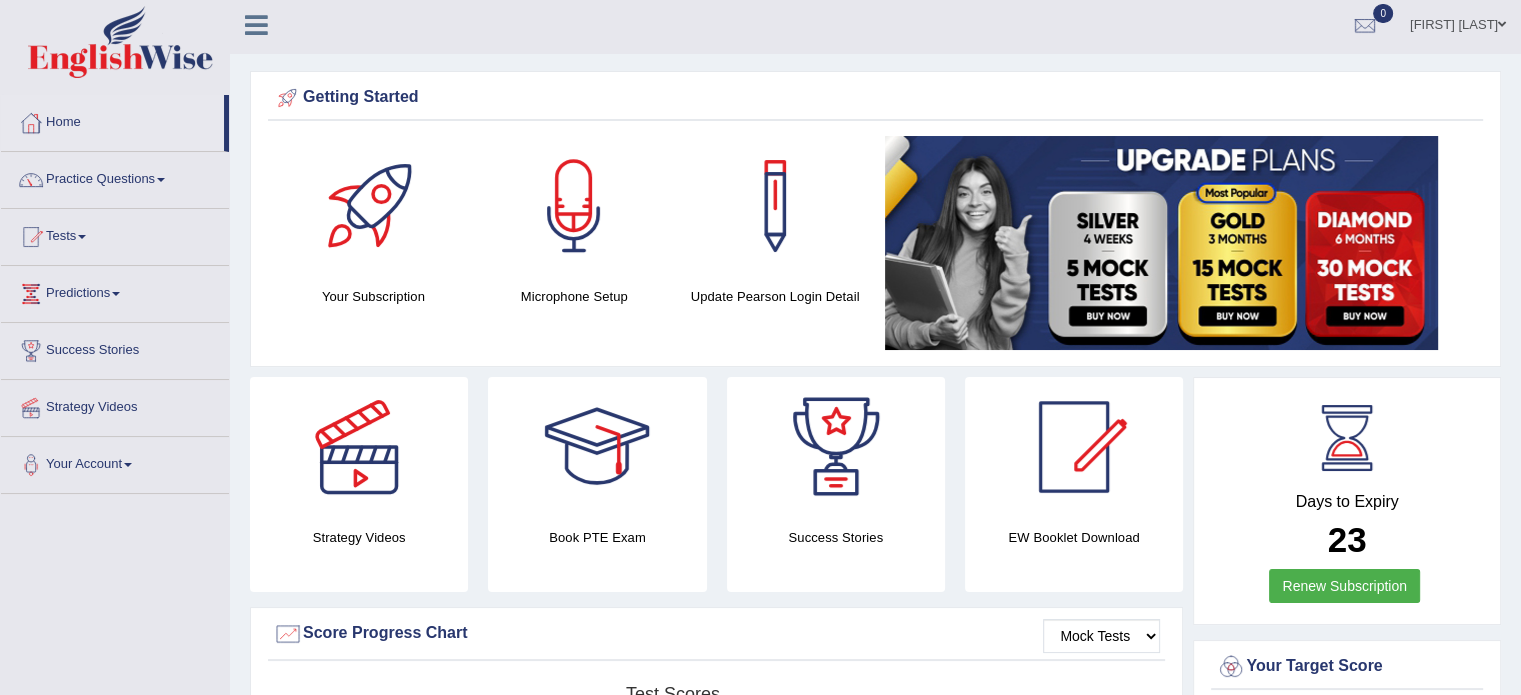 click on "Toggle navigation
Home
Practice Questions   Speaking Practice Read Aloud
Repeat Sentence
Describe Image
Re-tell Lecture
Answer Short Question
Summarize Group Discussion
Respond To A Situation
Writing Practice  Summarize Written Text
Write Essay
Reading Practice  Reading & Writing: Fill In The Blanks
Choose Multiple Answers
Re-order Paragraphs
Fill In The Blanks
Choose Single Answer
Listening Practice  Summarize Spoken Text
Highlight Incorrect Words
Highlight Correct Summary
Select Missing Word
Choose Single Answer
Choose Multiple Answers
Fill In The Blanks
Write From Dictation
Pronunciation
Tests
Take Mock Test" at bounding box center (760, 343) 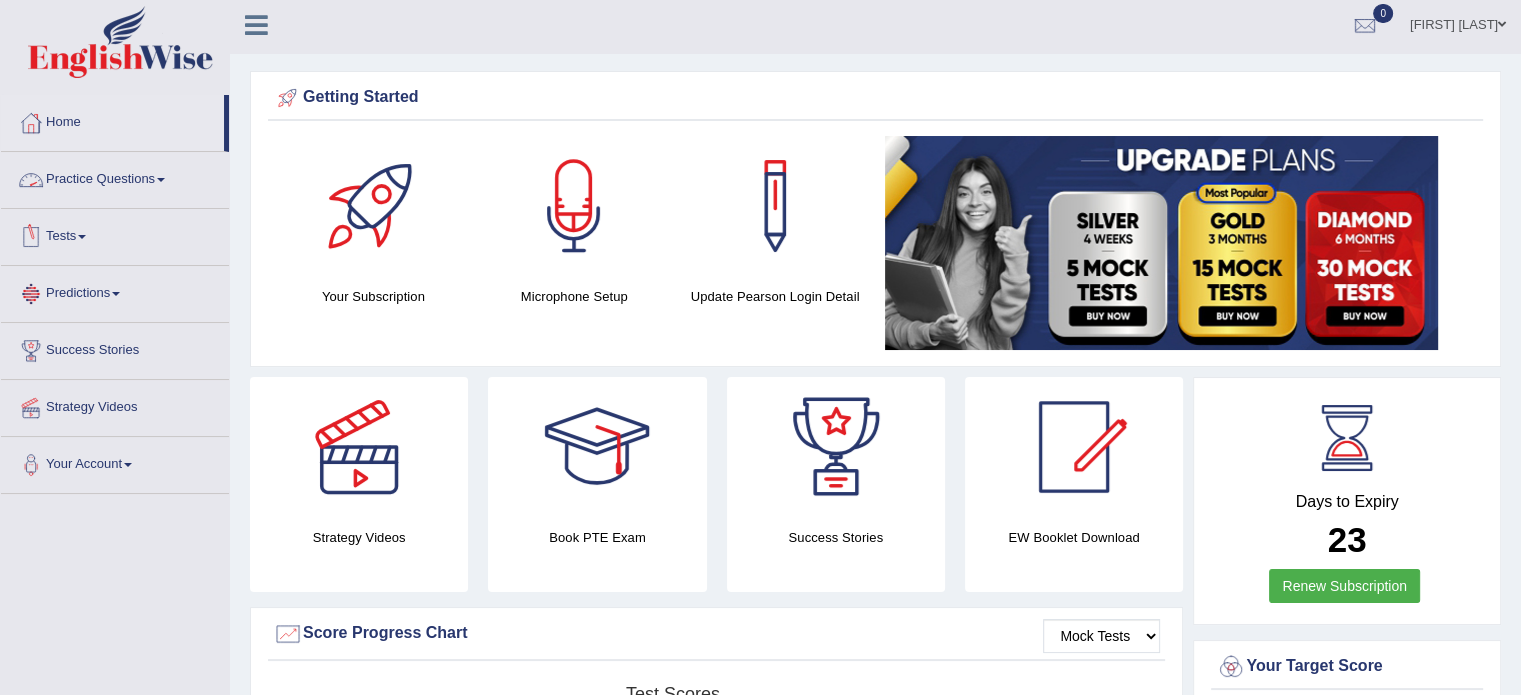click on "Practice Questions" at bounding box center [115, 177] 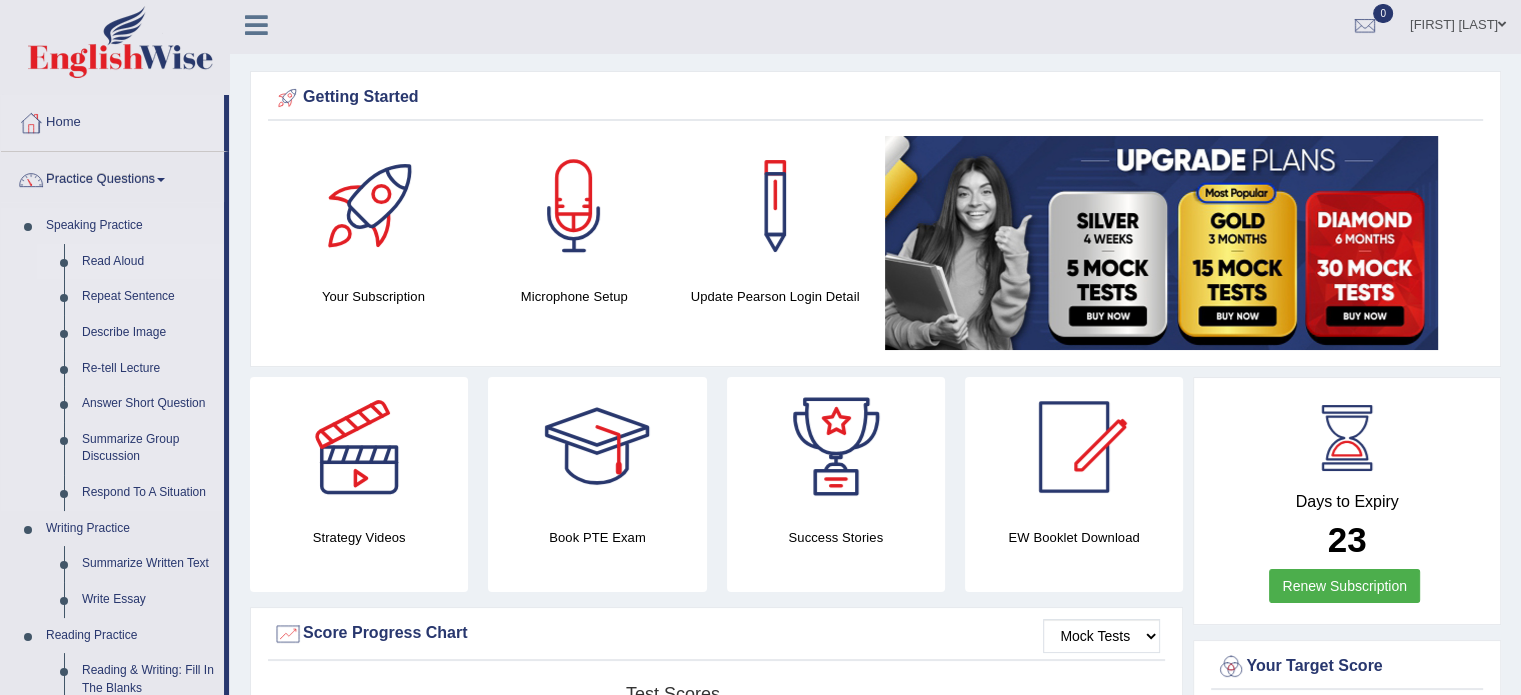 click on "Read Aloud" at bounding box center (148, 262) 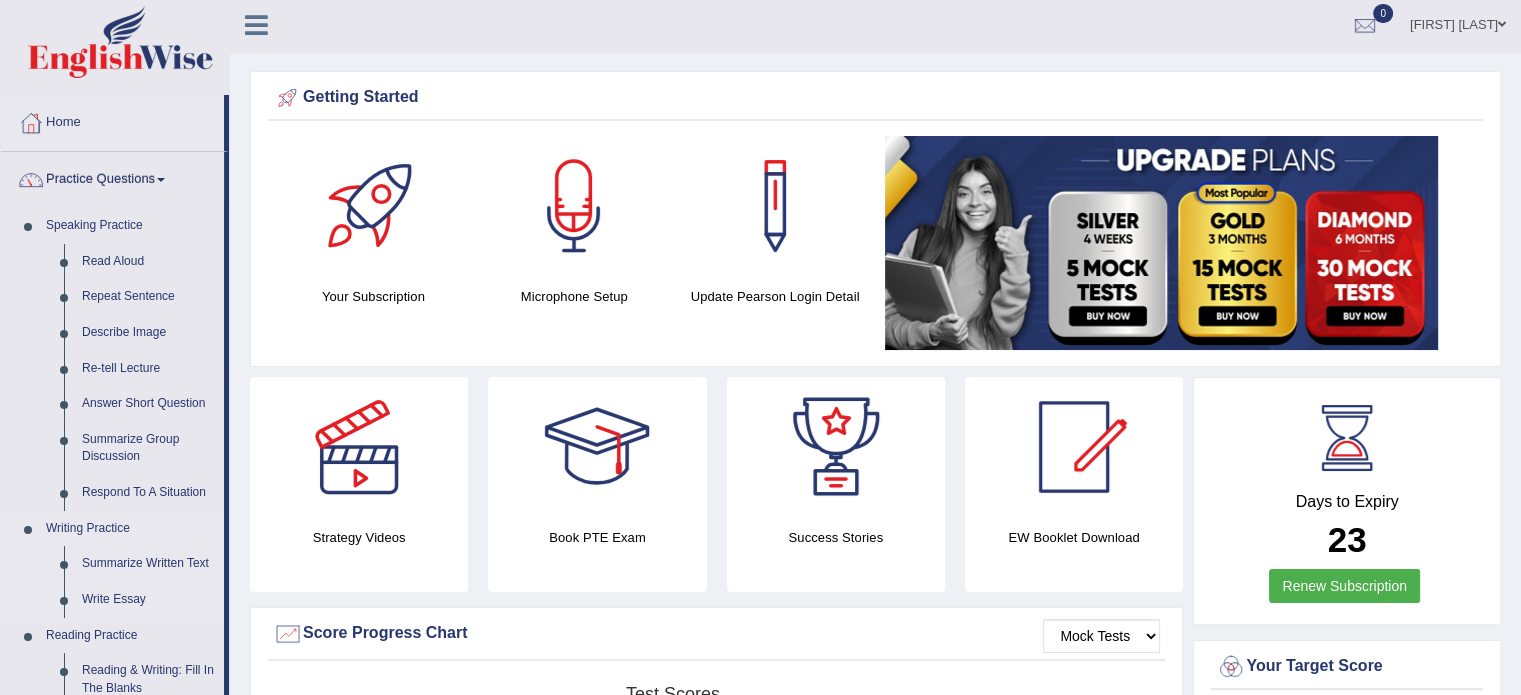 click on "Read Aloud" at bounding box center [148, 262] 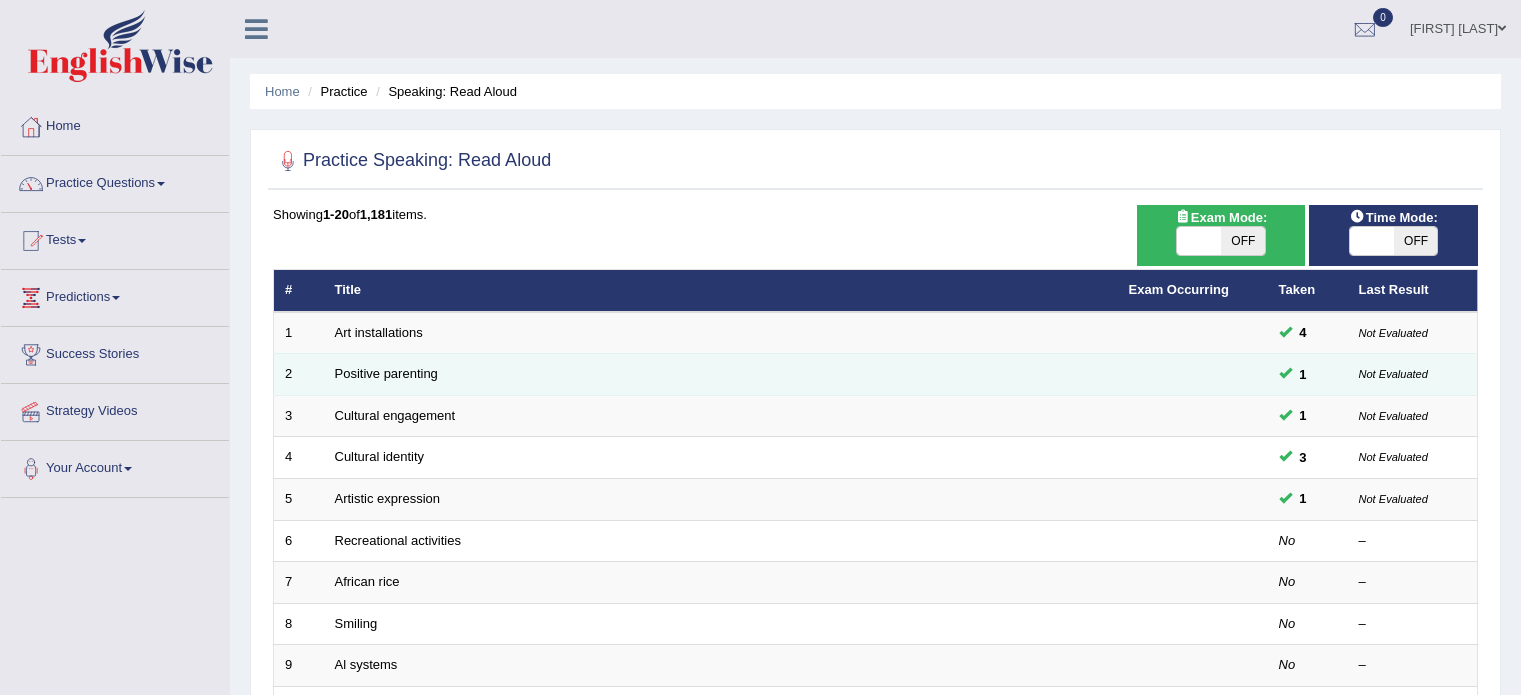 scroll, scrollTop: 0, scrollLeft: 0, axis: both 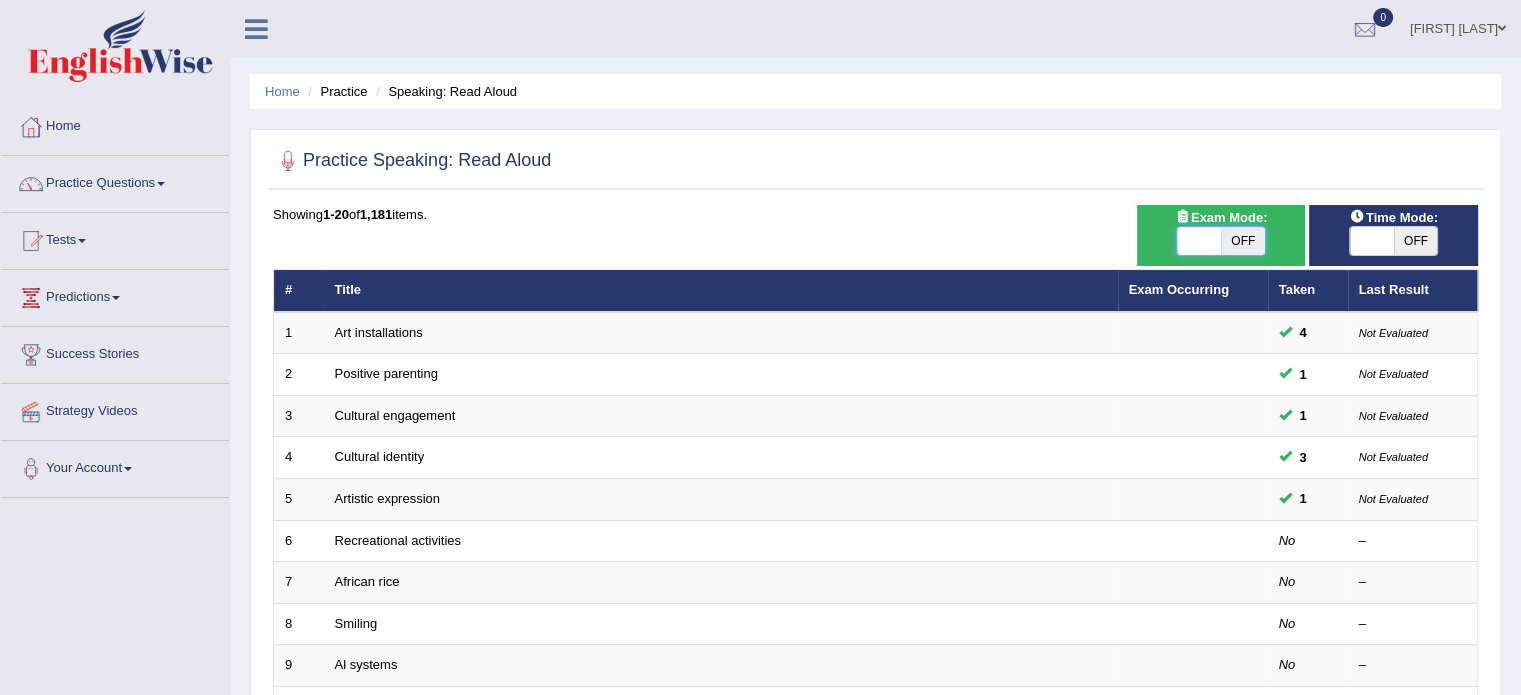 click at bounding box center (1199, 241) 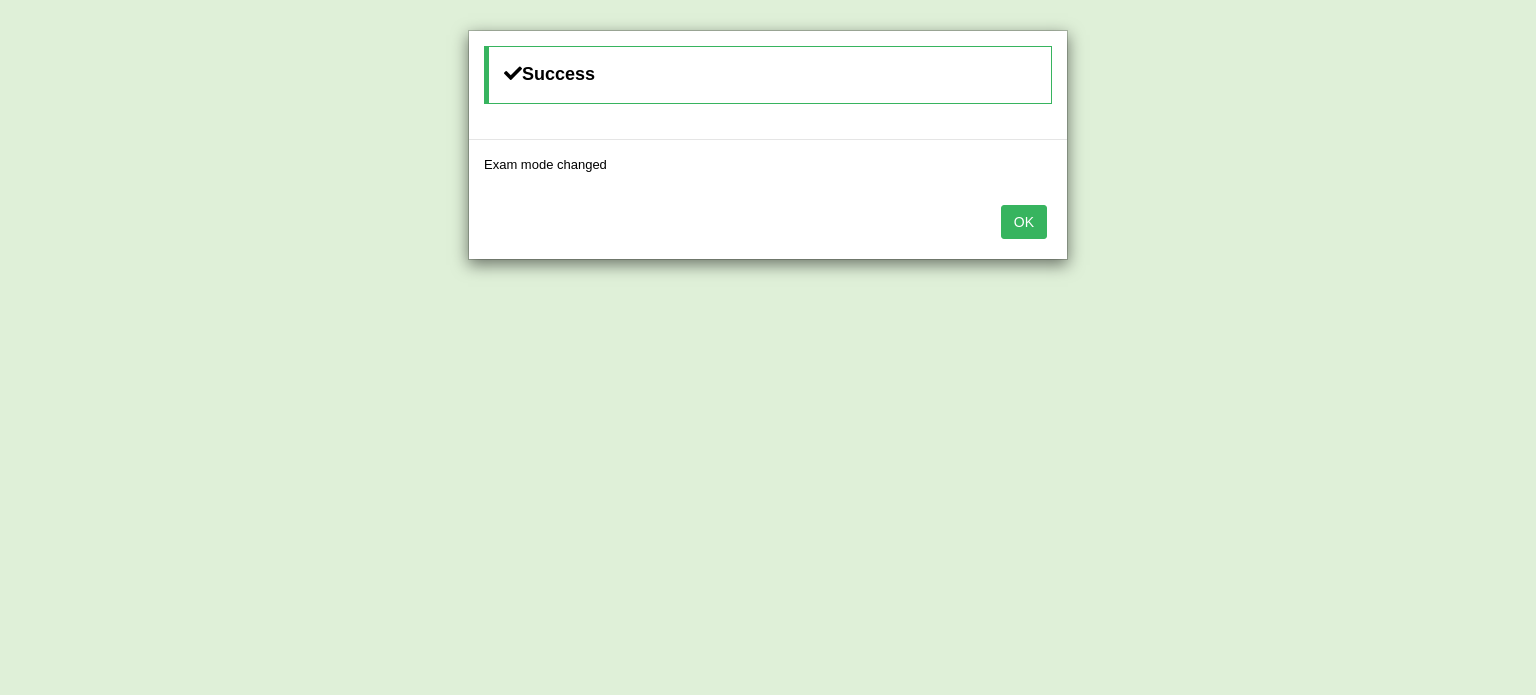 click on "OK" at bounding box center [1024, 222] 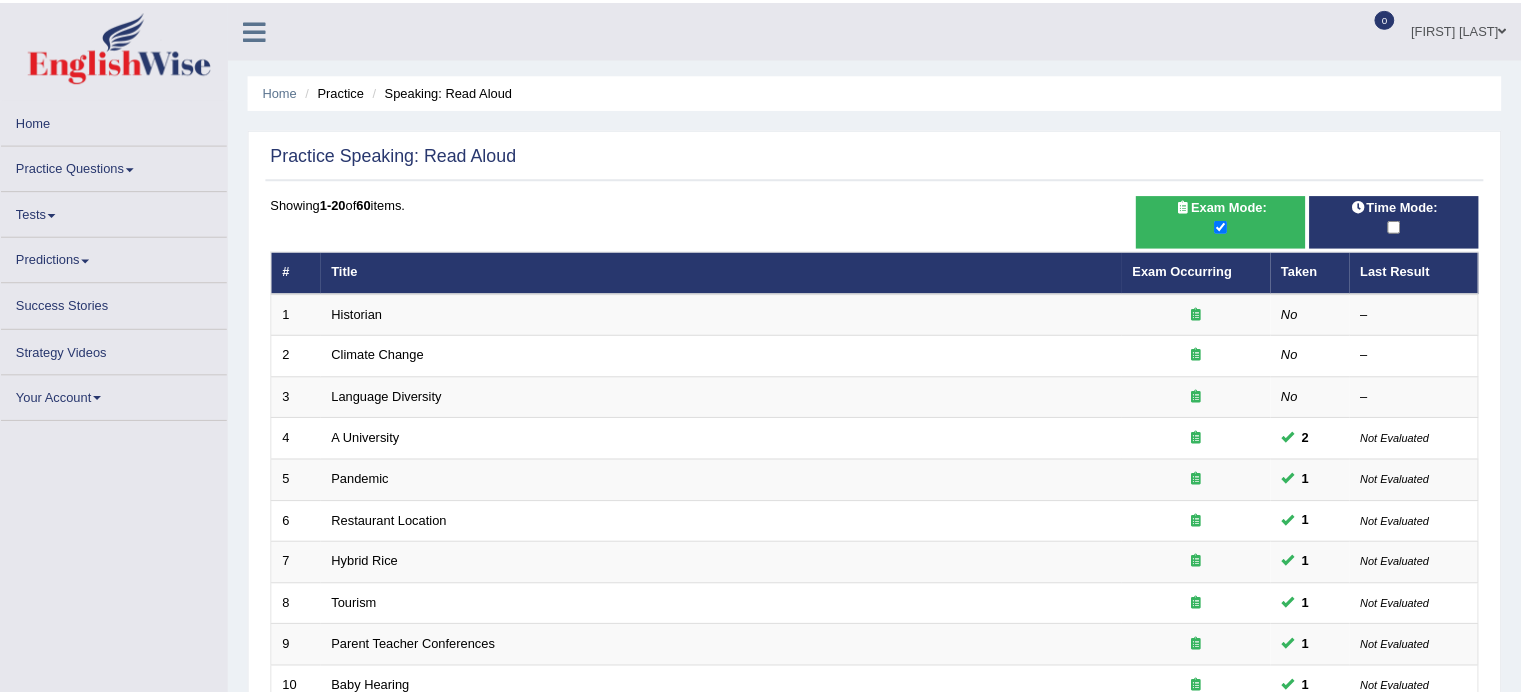 scroll, scrollTop: 0, scrollLeft: 0, axis: both 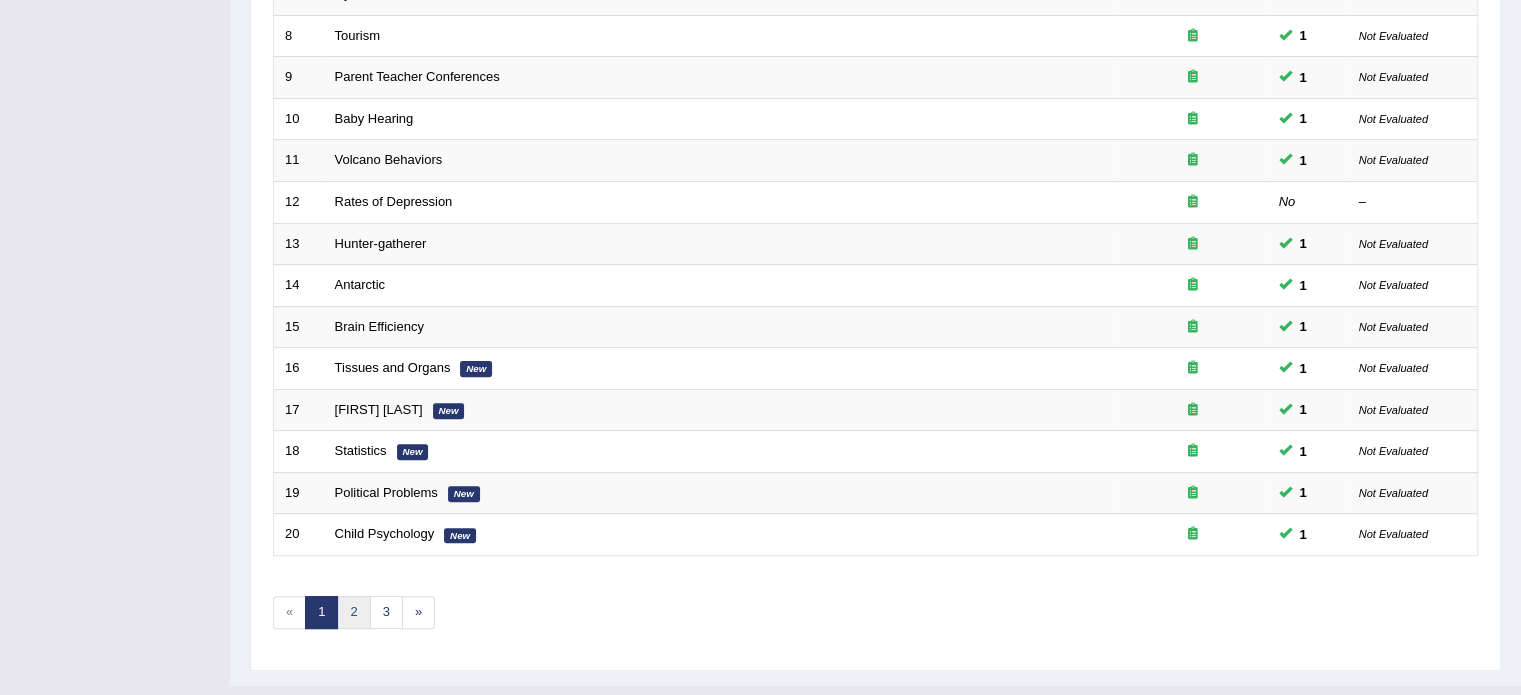click on "2" at bounding box center (353, 612) 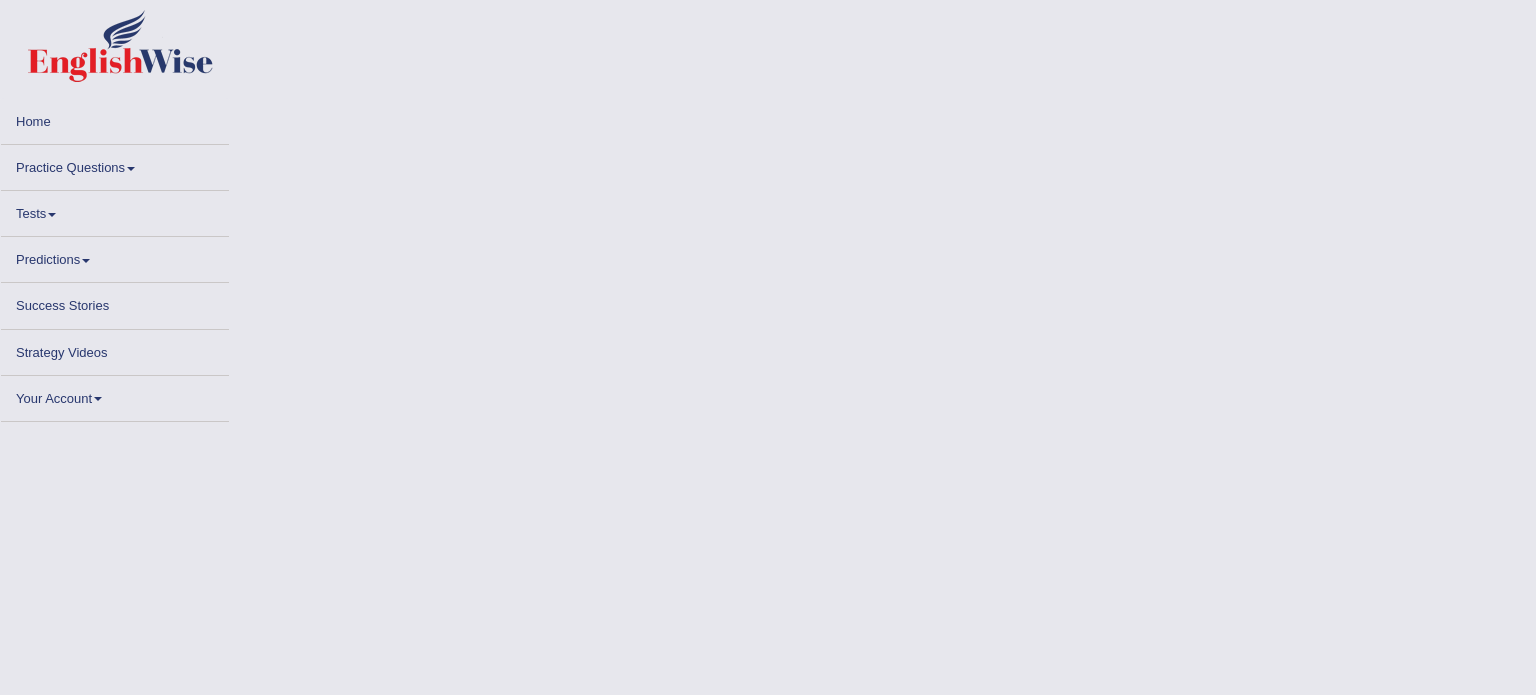 scroll, scrollTop: 0, scrollLeft: 0, axis: both 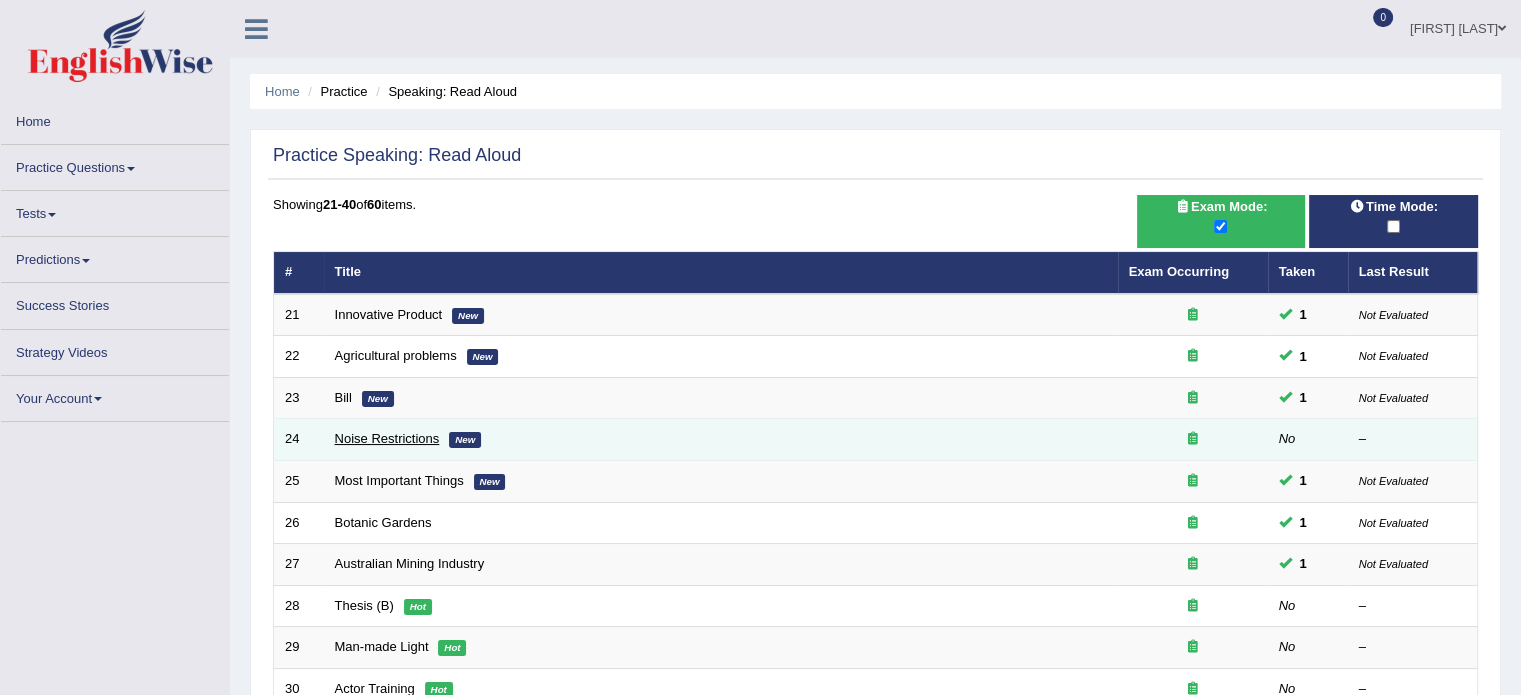 click on "Noise Restrictions" at bounding box center (387, 438) 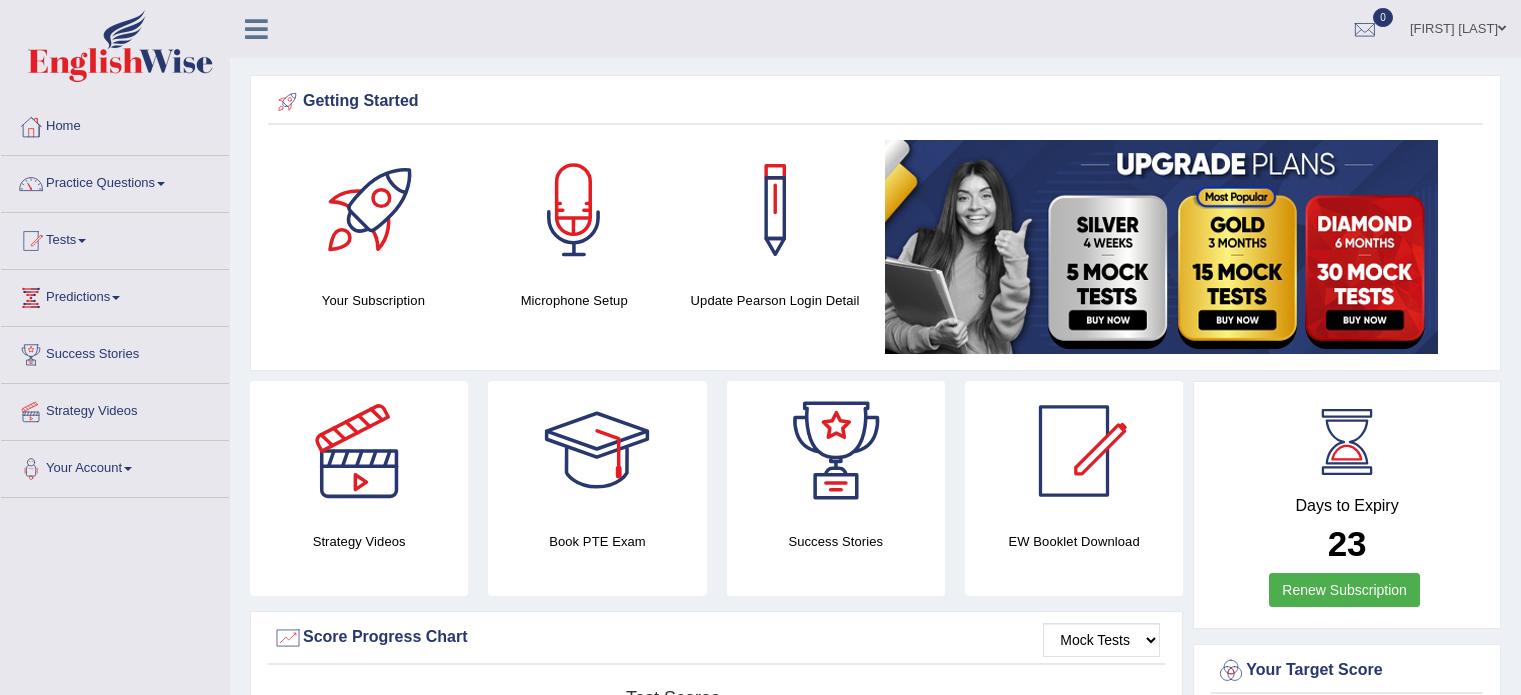 scroll, scrollTop: 0, scrollLeft: 0, axis: both 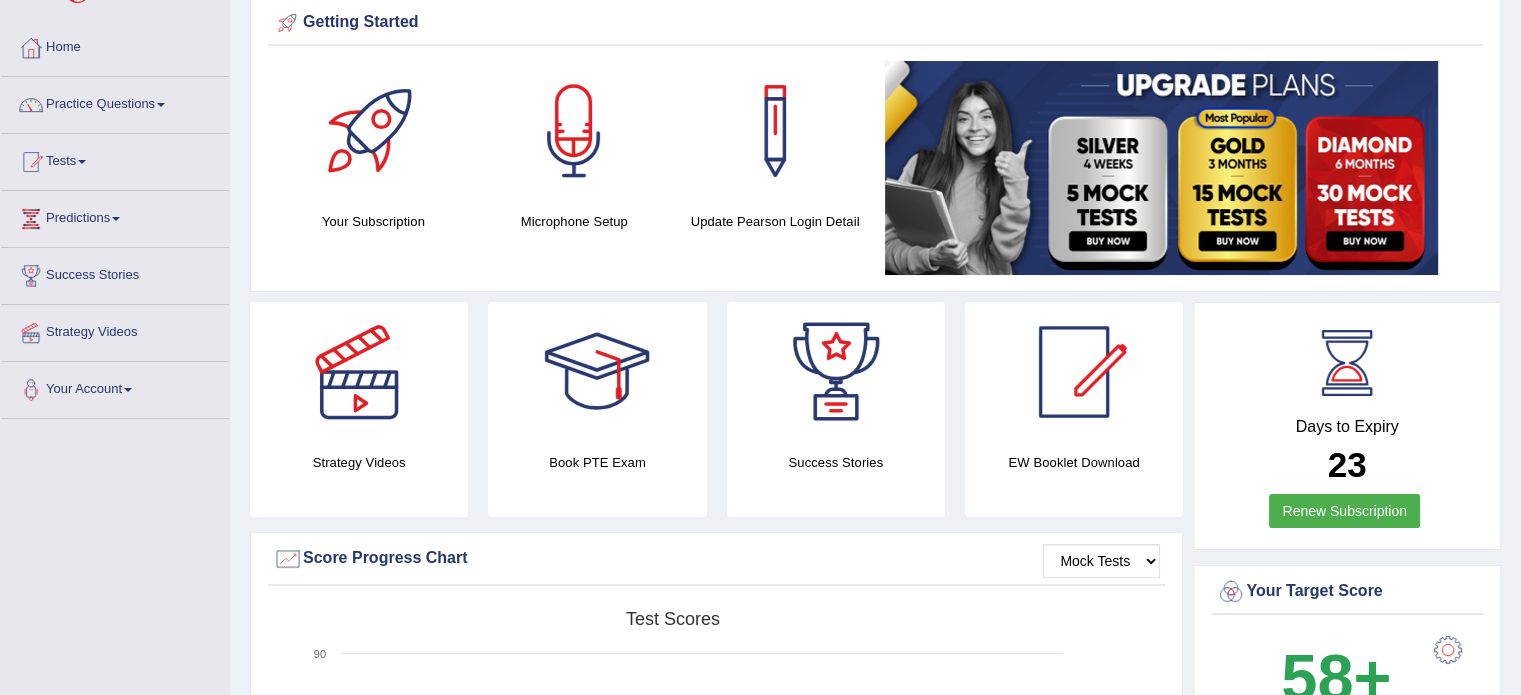 drag, startPoint x: 1533, startPoint y: 142, endPoint x: 1535, endPoint y: 159, distance: 17.117243 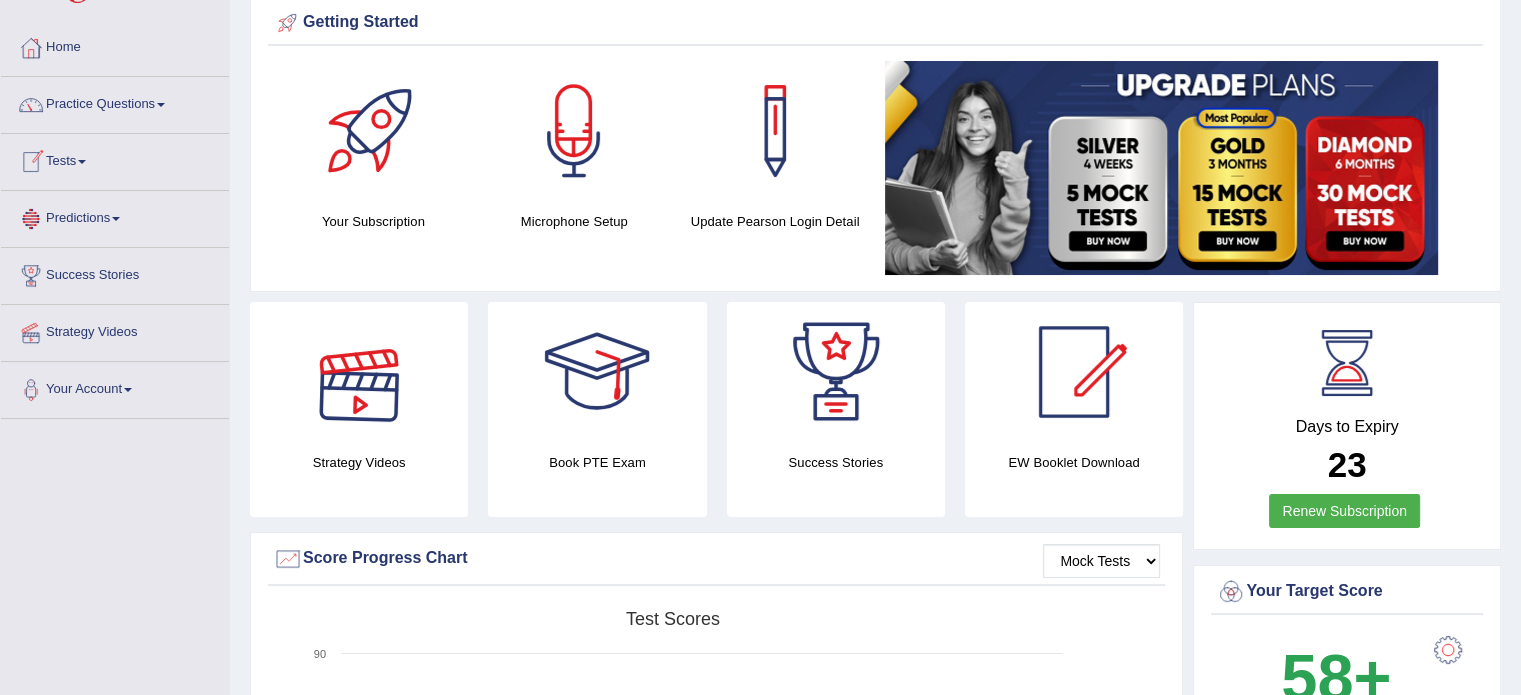 click on "Tests" at bounding box center [115, 159] 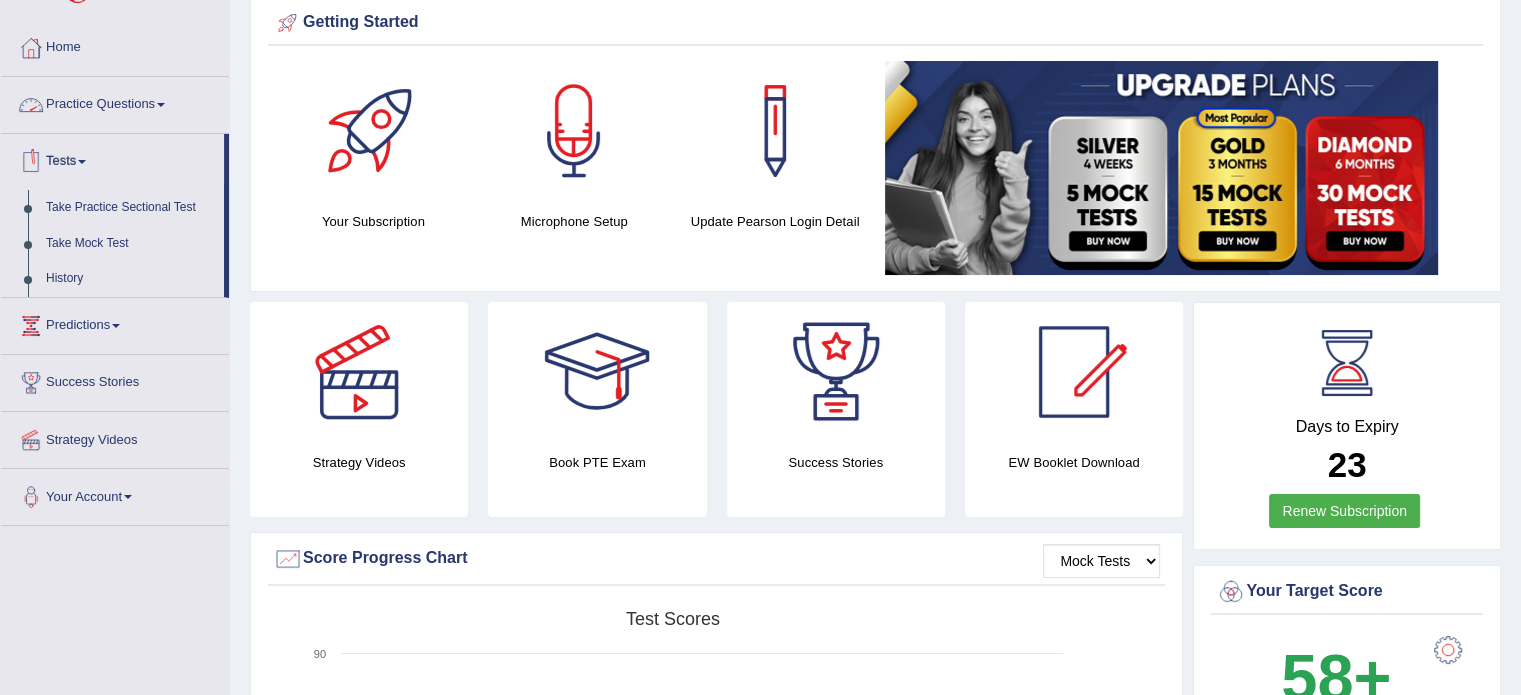 click on "Practice Questions" at bounding box center [115, 102] 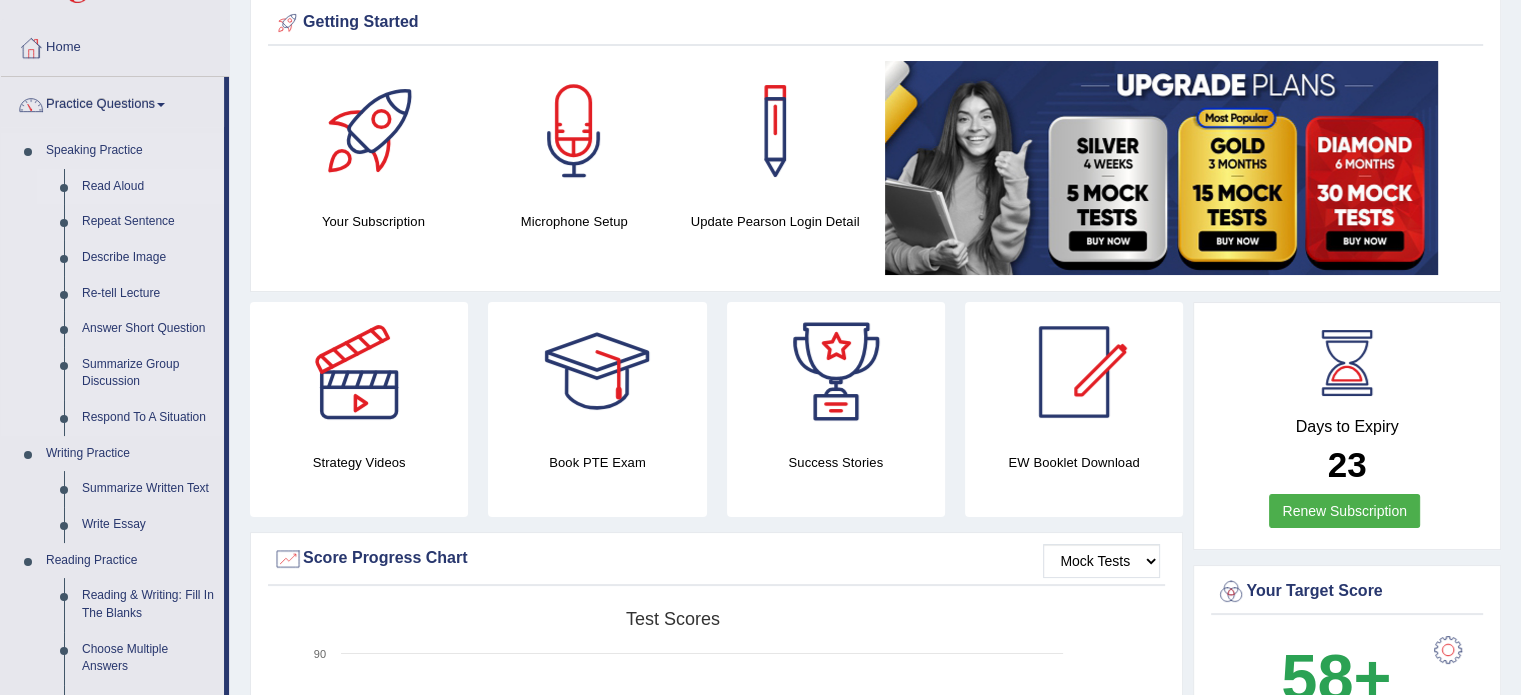 click on "Read Aloud" at bounding box center [148, 187] 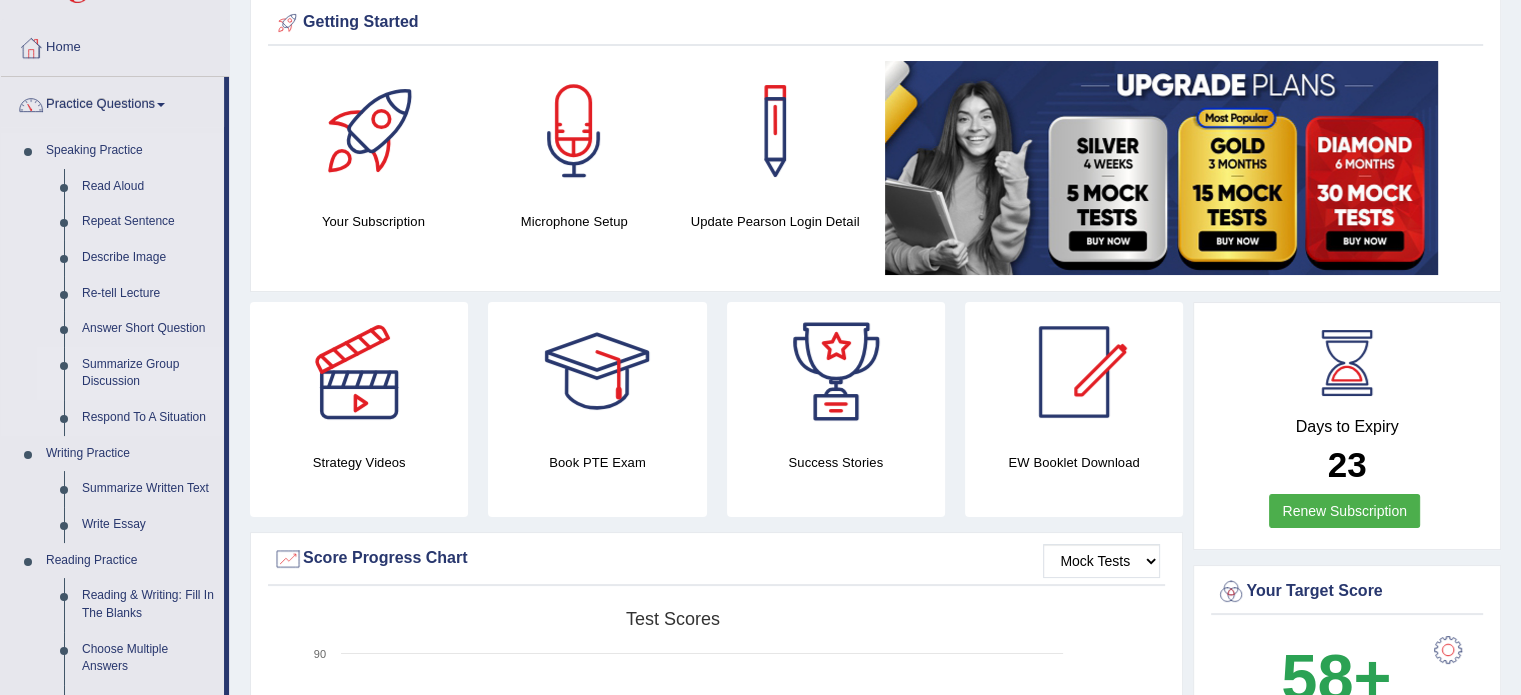 click on "Summarize Group Discussion" at bounding box center (148, 373) 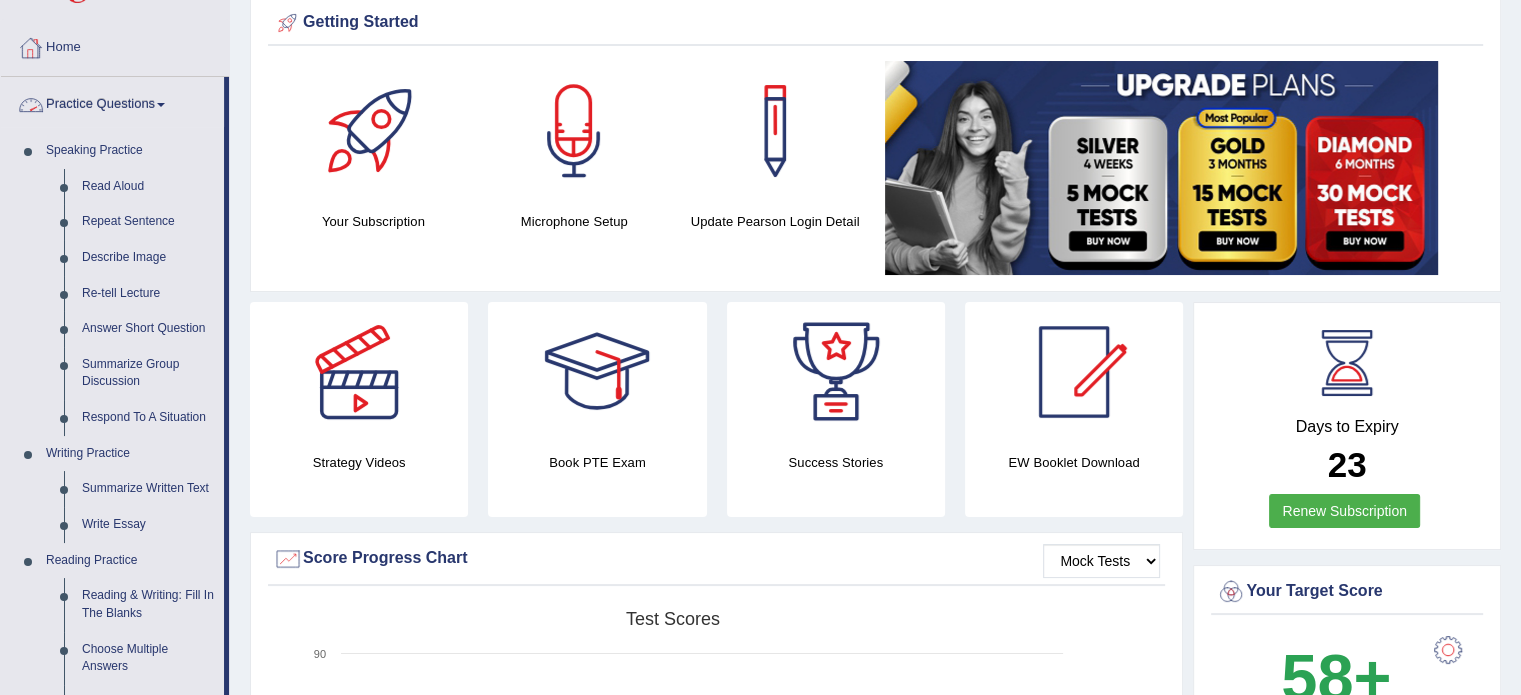 click at bounding box center (31, 48) 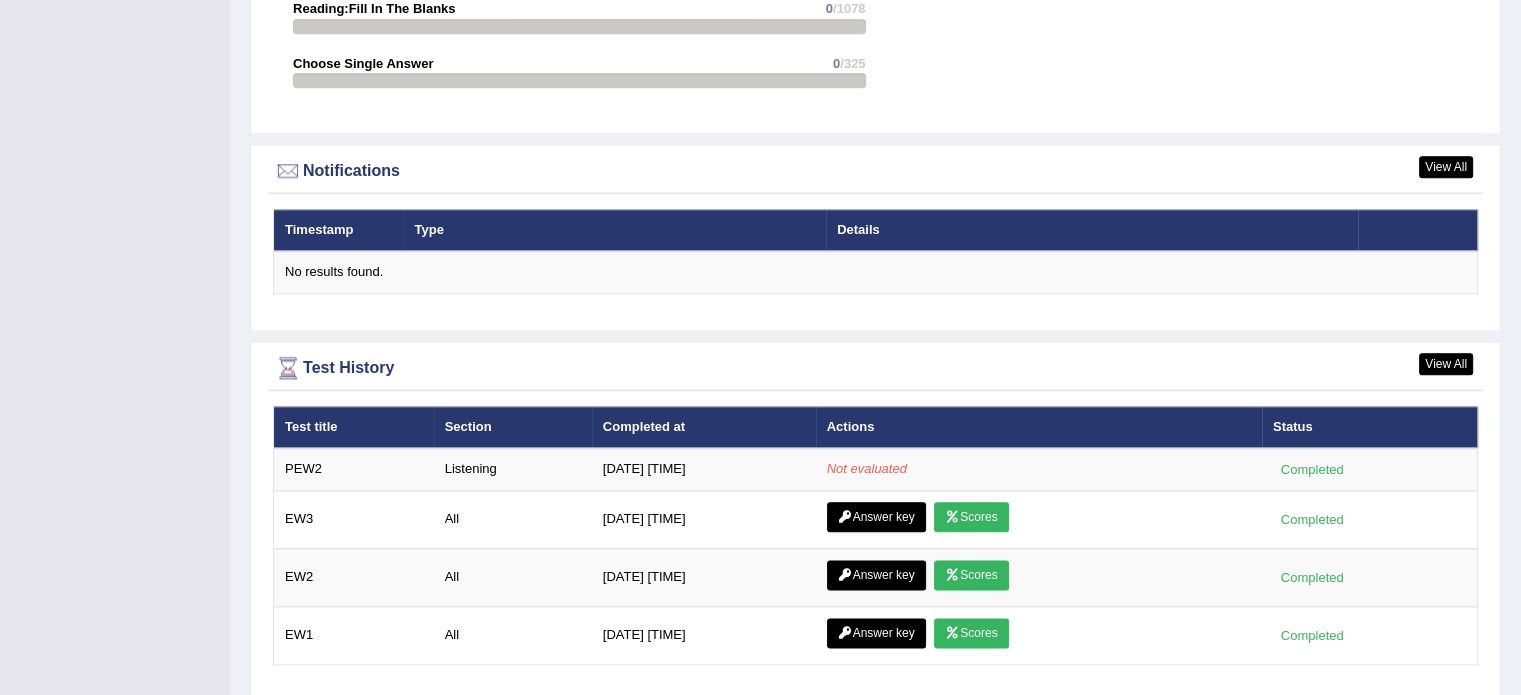 scroll, scrollTop: 2361, scrollLeft: 0, axis: vertical 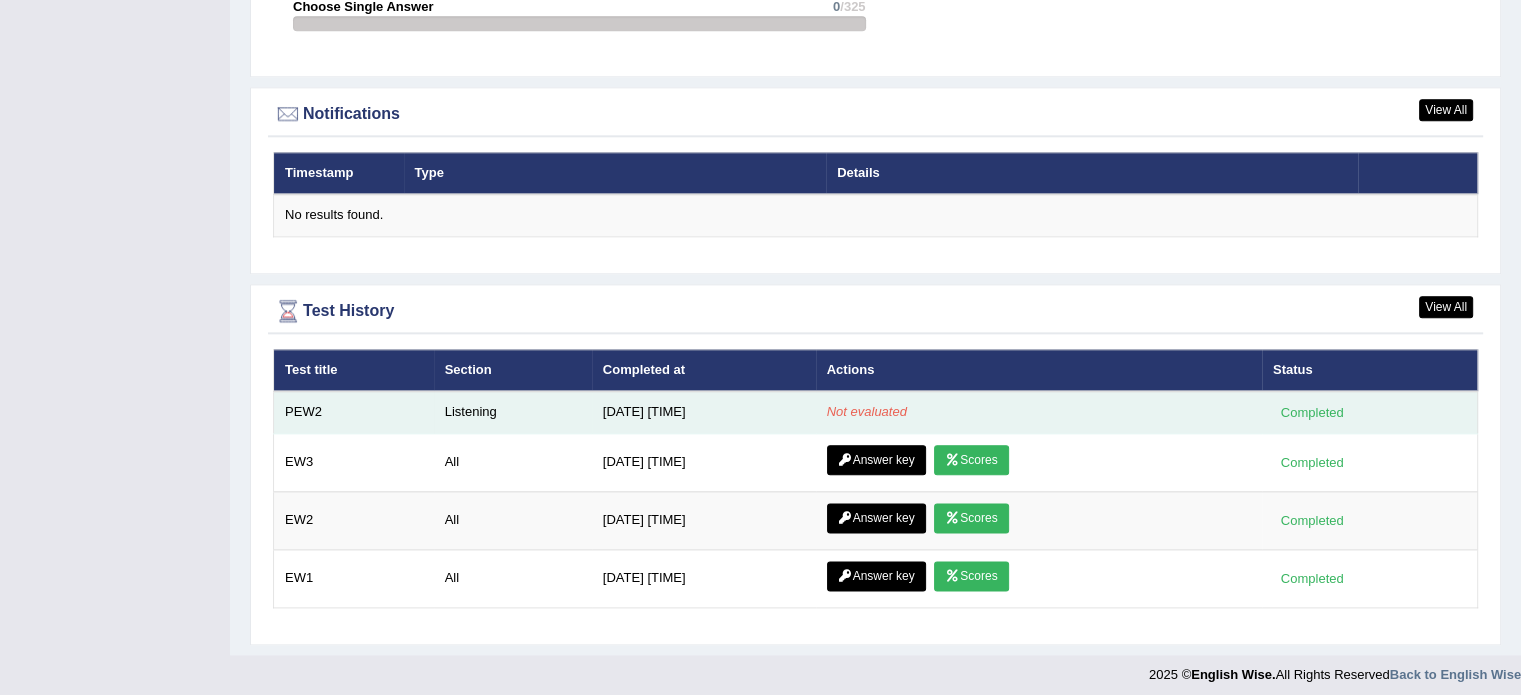 click on "PEW2" at bounding box center [354, 412] 